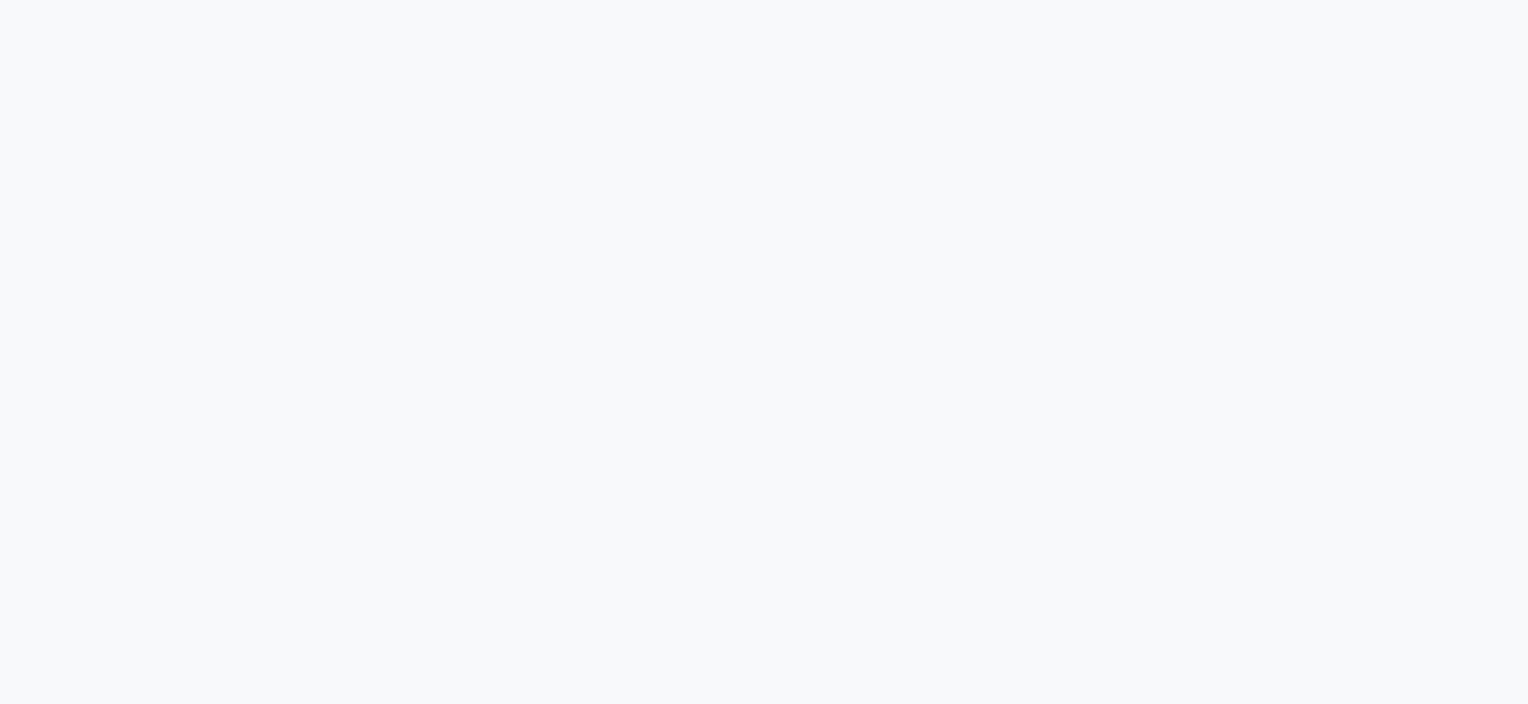 scroll, scrollTop: 0, scrollLeft: 0, axis: both 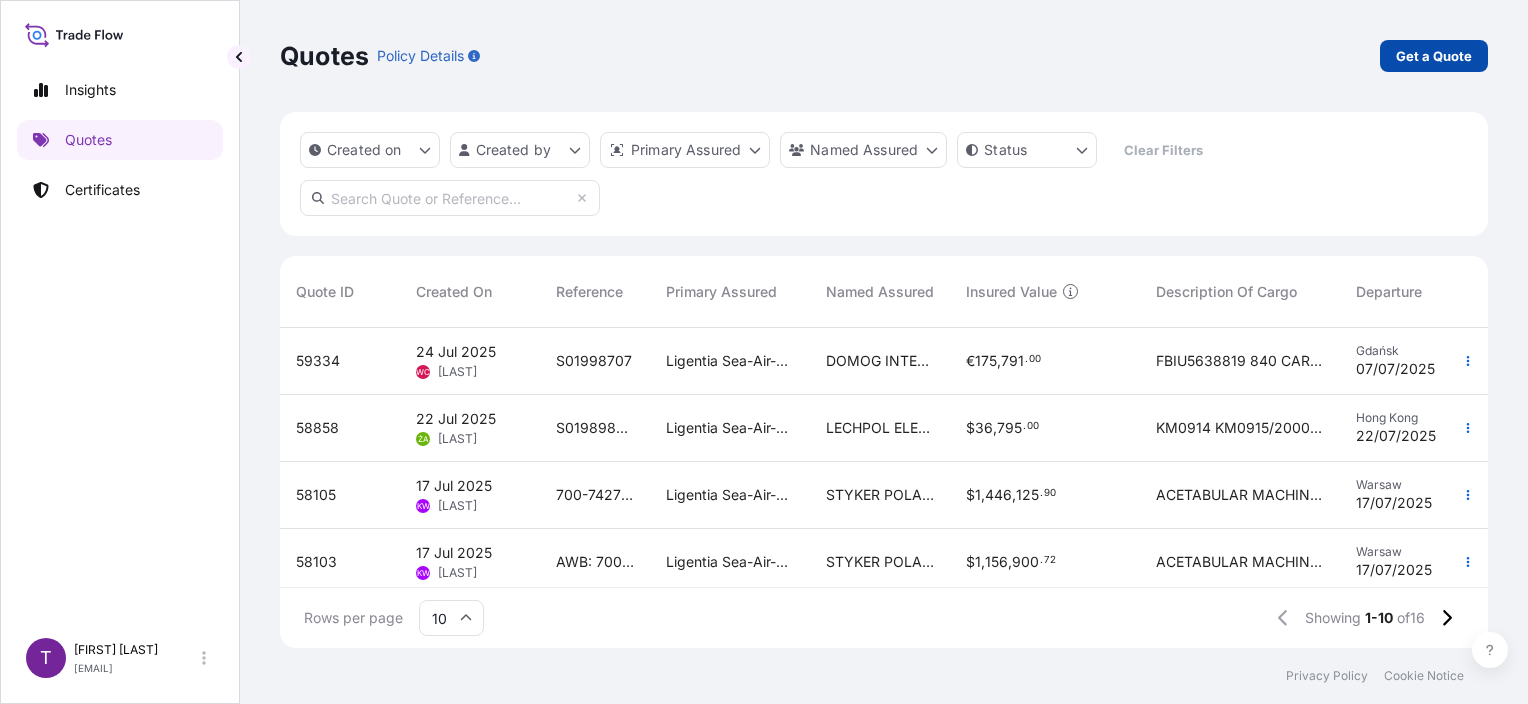 click on "Get a Quote" at bounding box center (1434, 56) 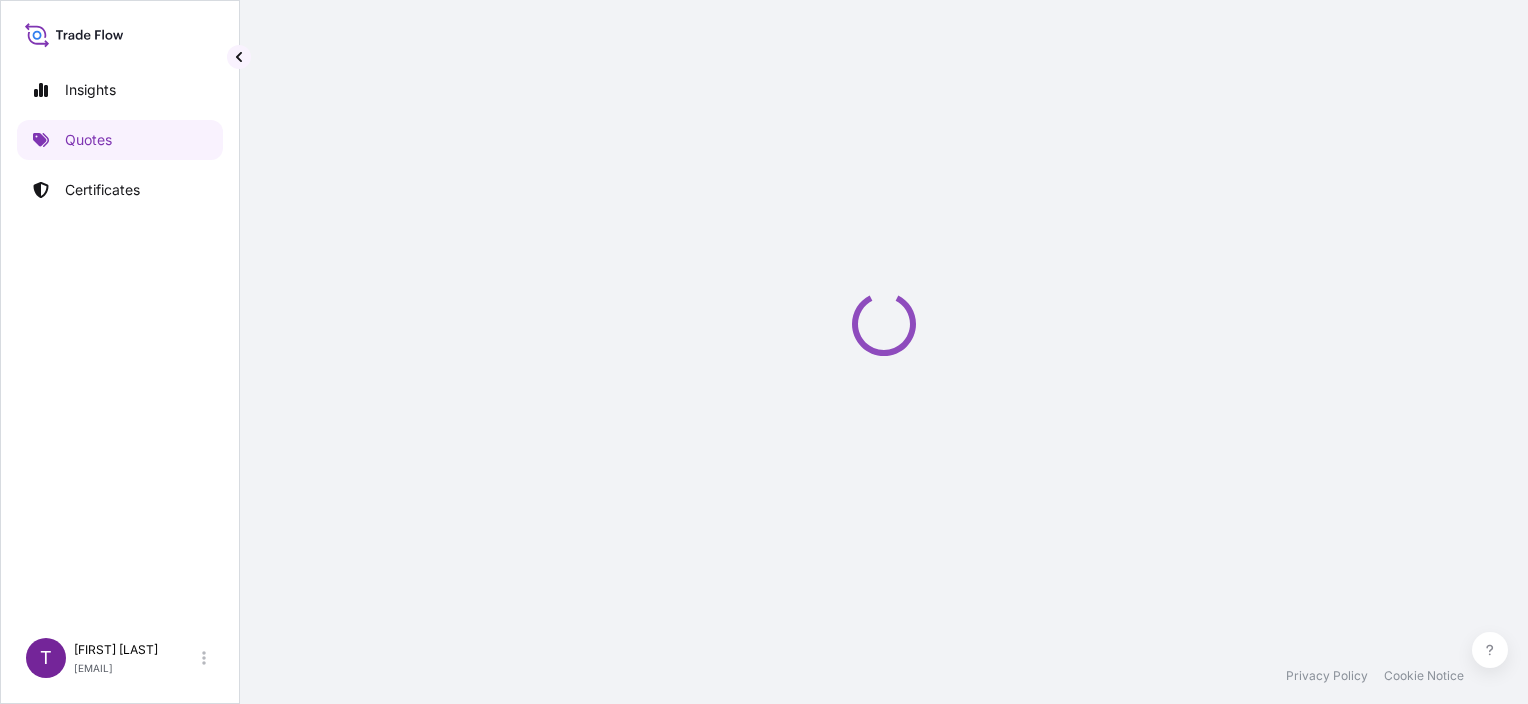 scroll, scrollTop: 32, scrollLeft: 0, axis: vertical 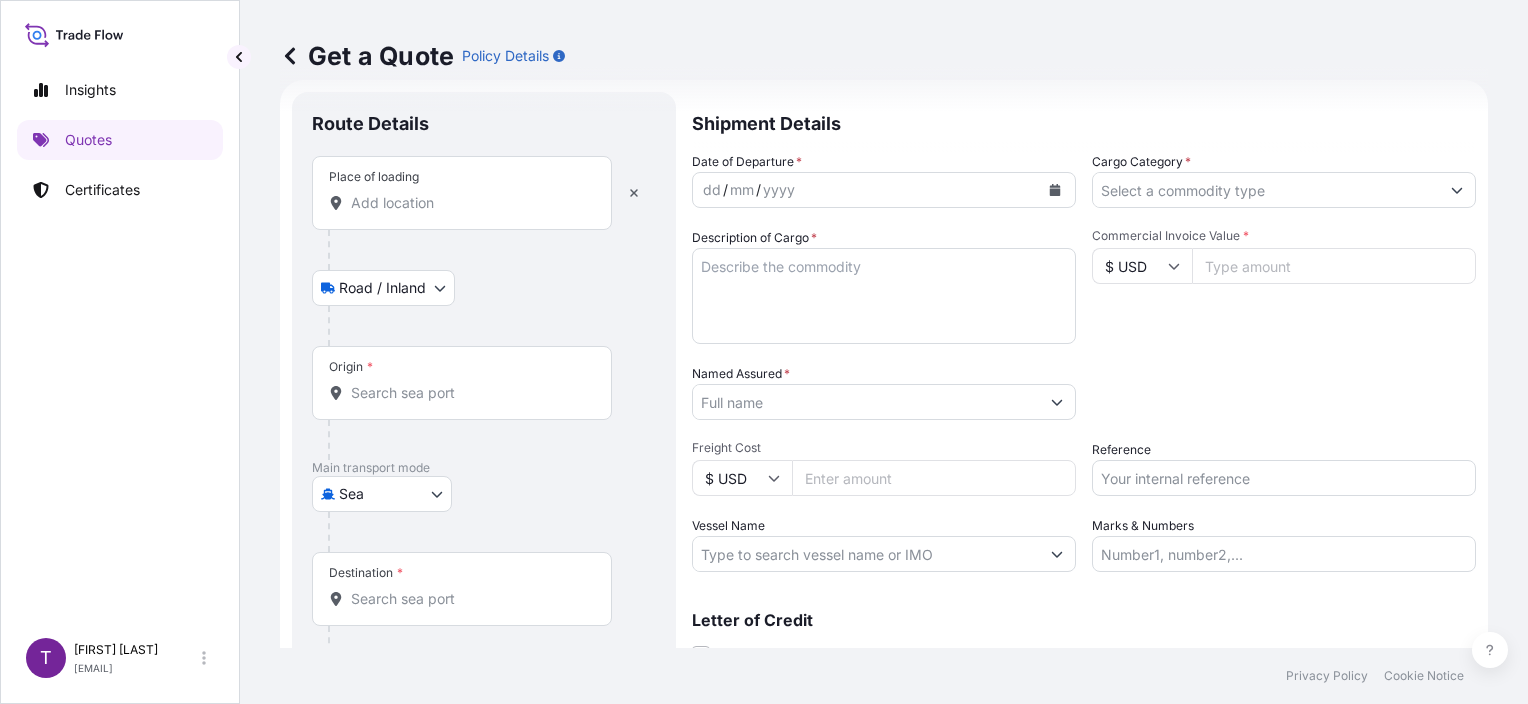click on "Place of loading" at bounding box center [469, 203] 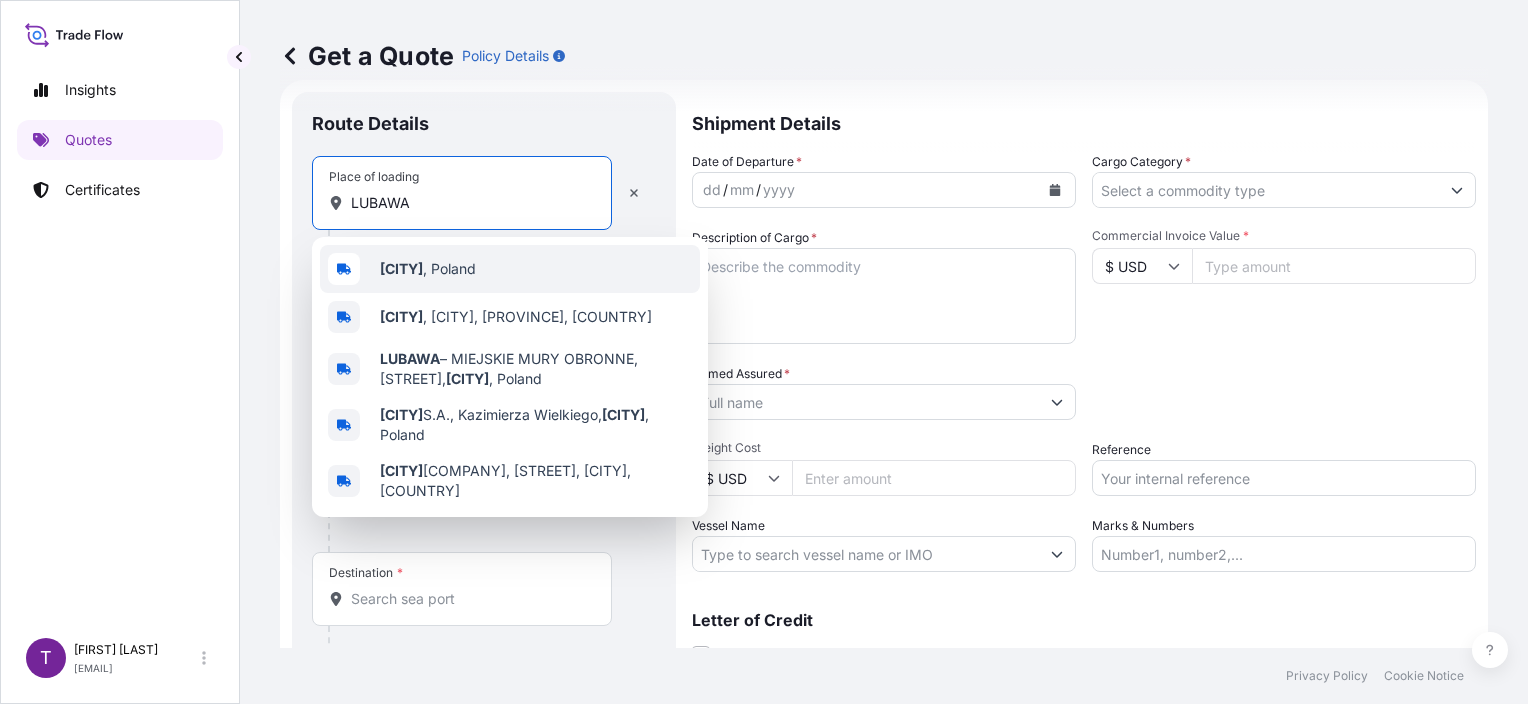 click on "[CITY], [COUNTRY]" at bounding box center [428, 269] 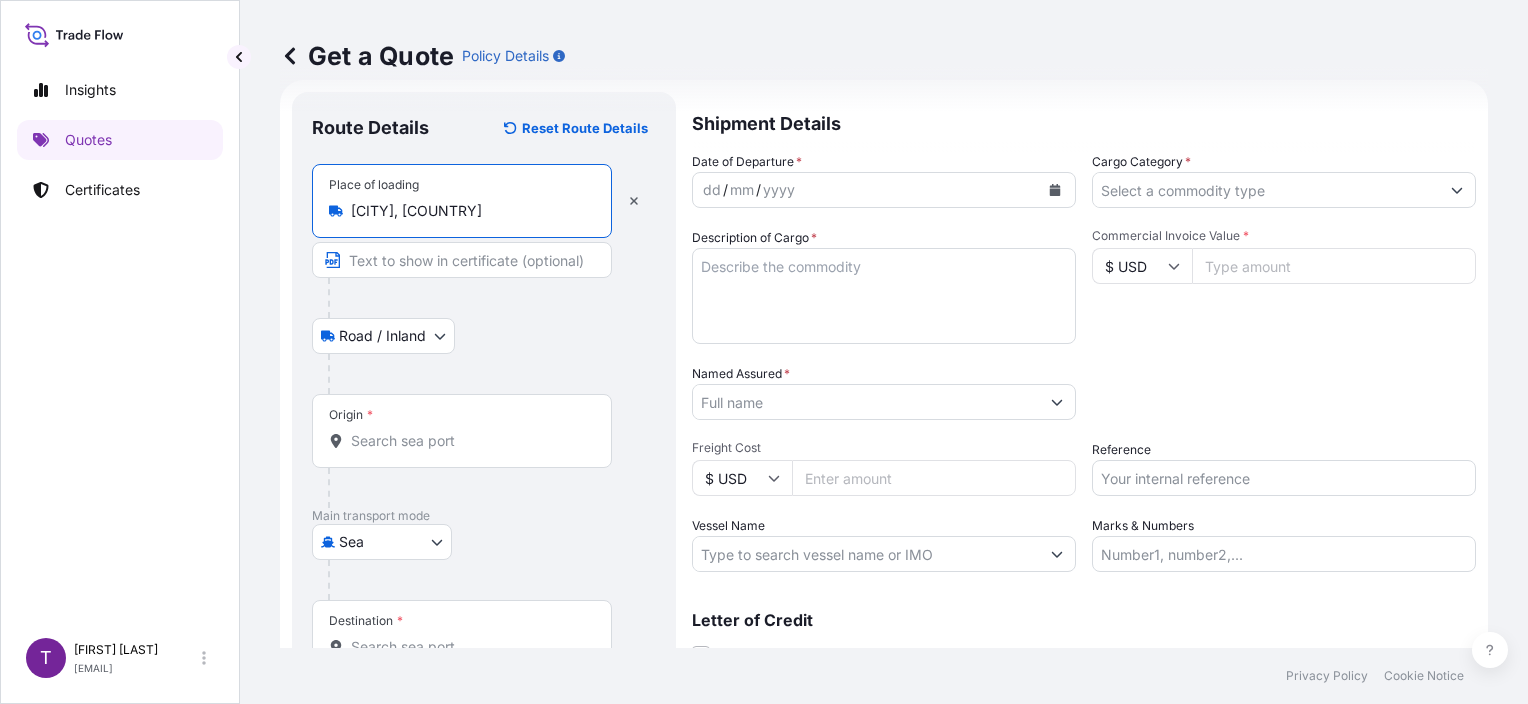 type on "[CITY], [COUNTRY]" 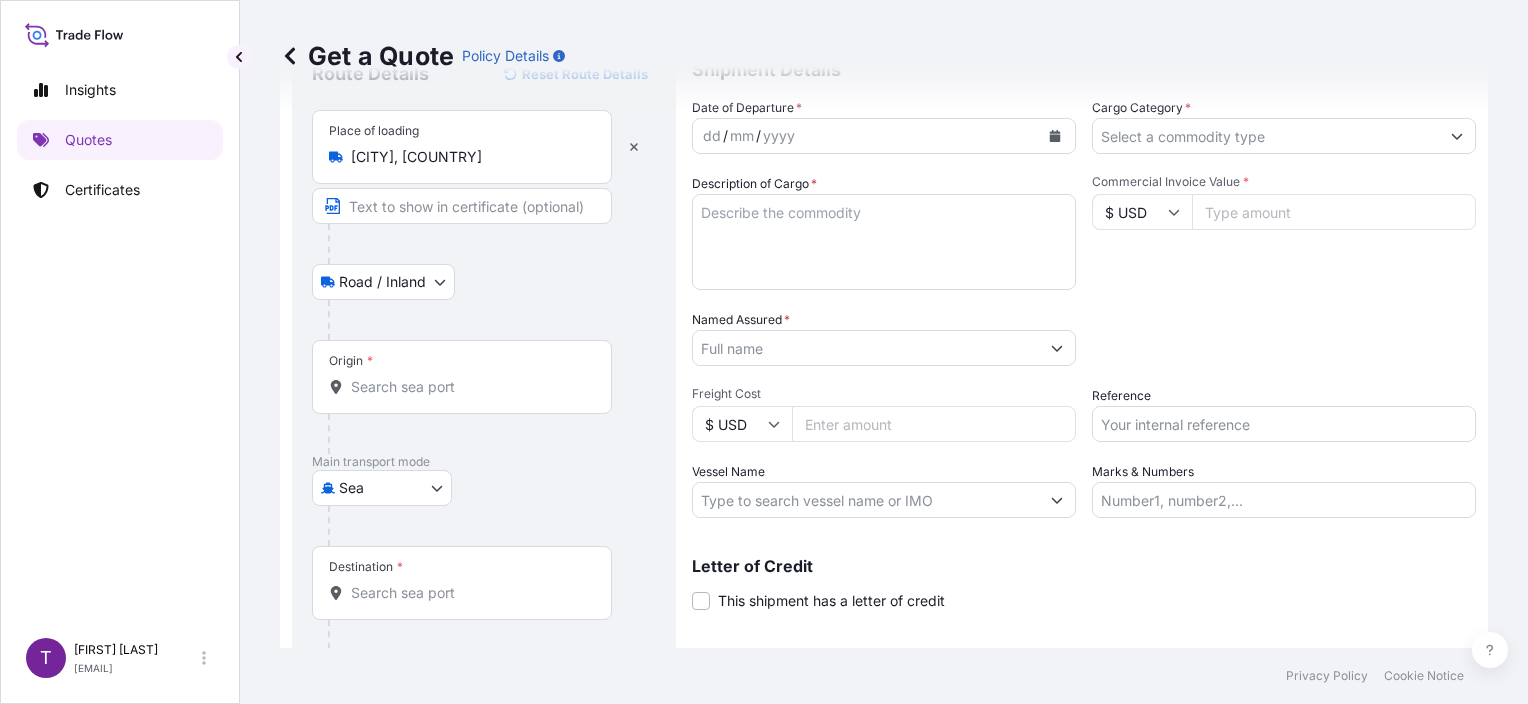 scroll, scrollTop: 132, scrollLeft: 0, axis: vertical 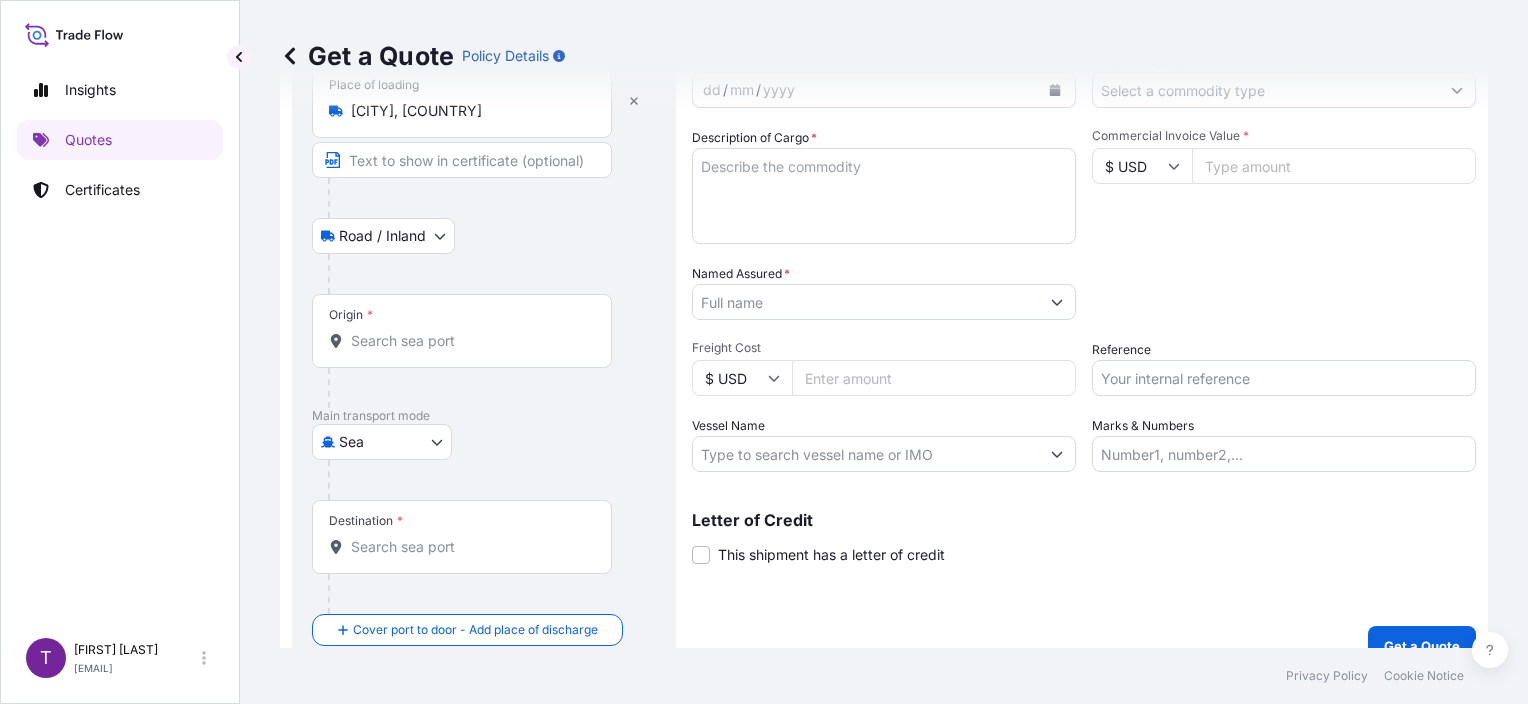 click on "Vessel Name" at bounding box center (866, 454) 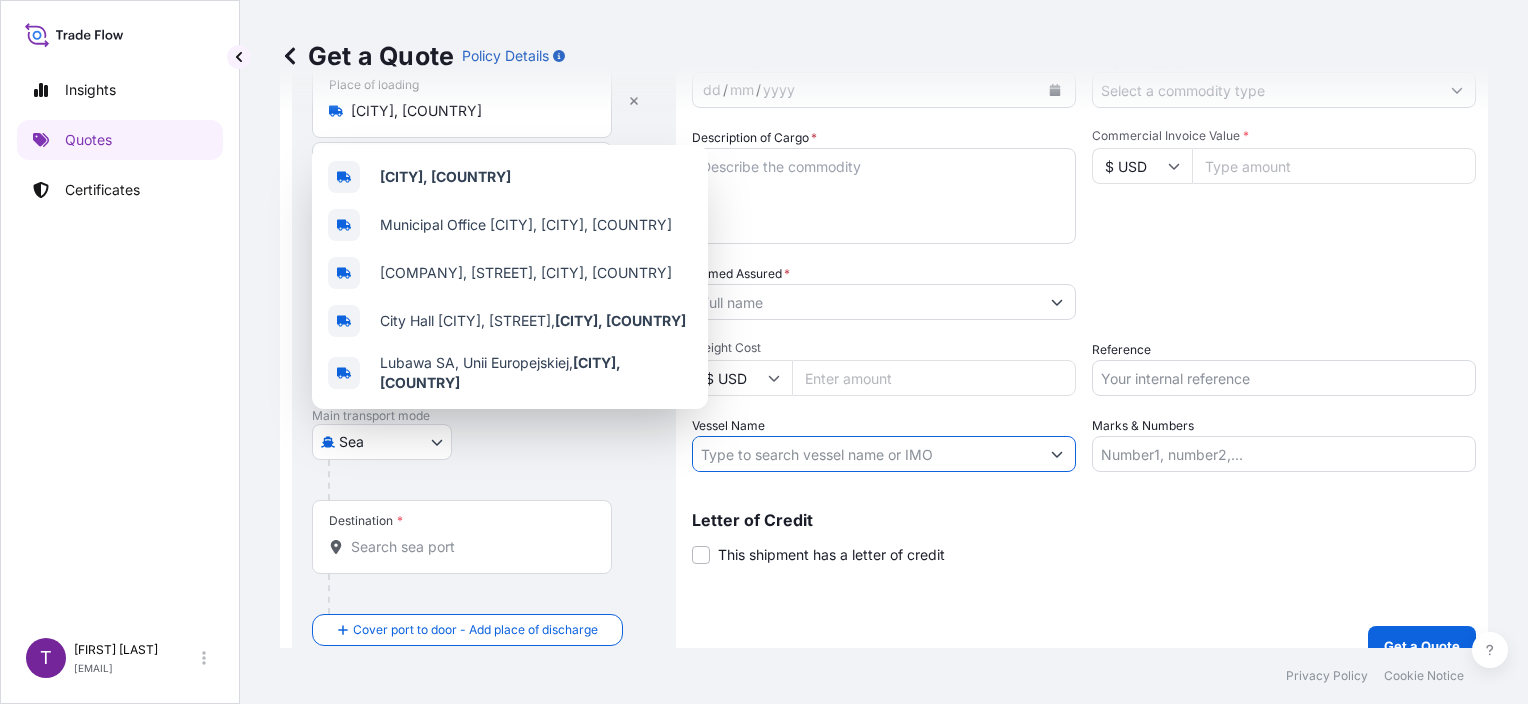 paste on "[VESSEL]" 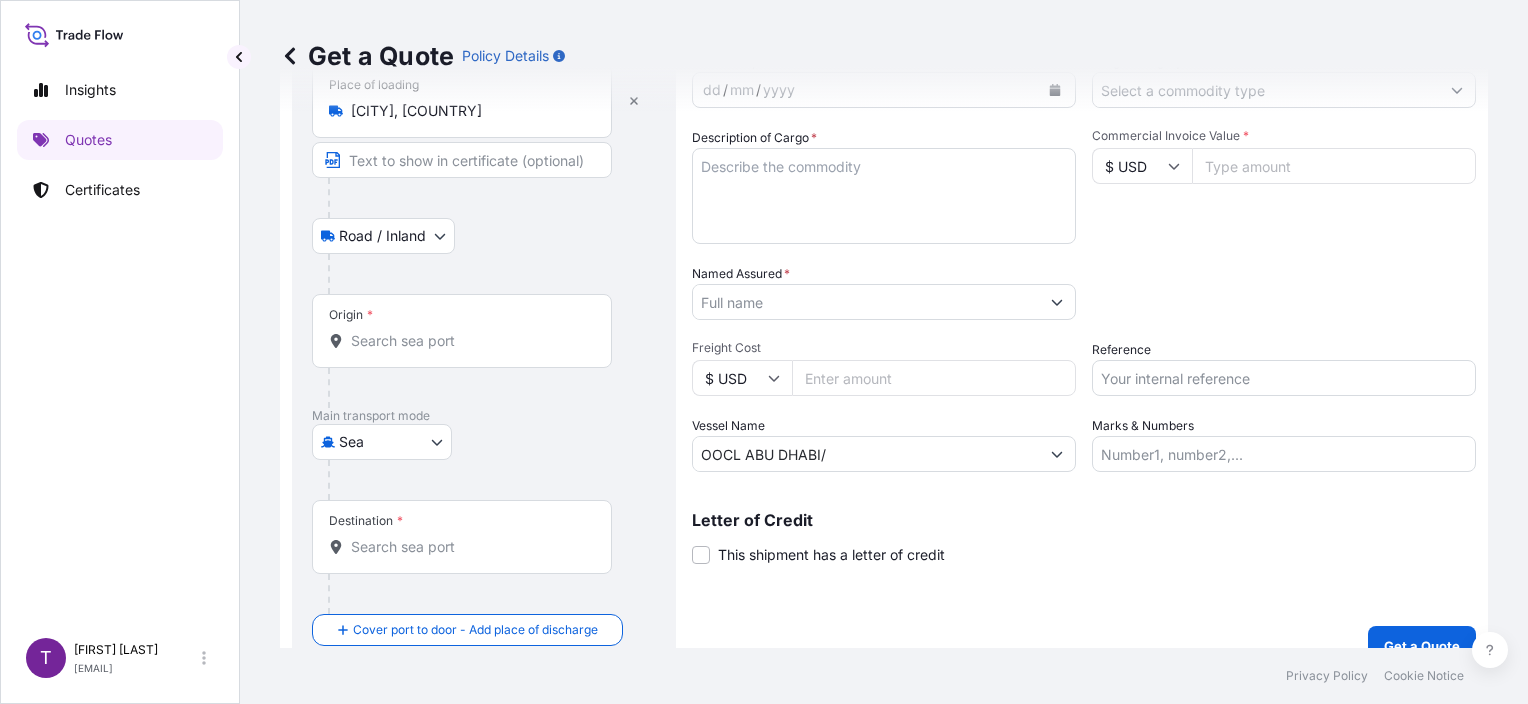 click on "OOCL ABU DHABI/" at bounding box center [866, 454] 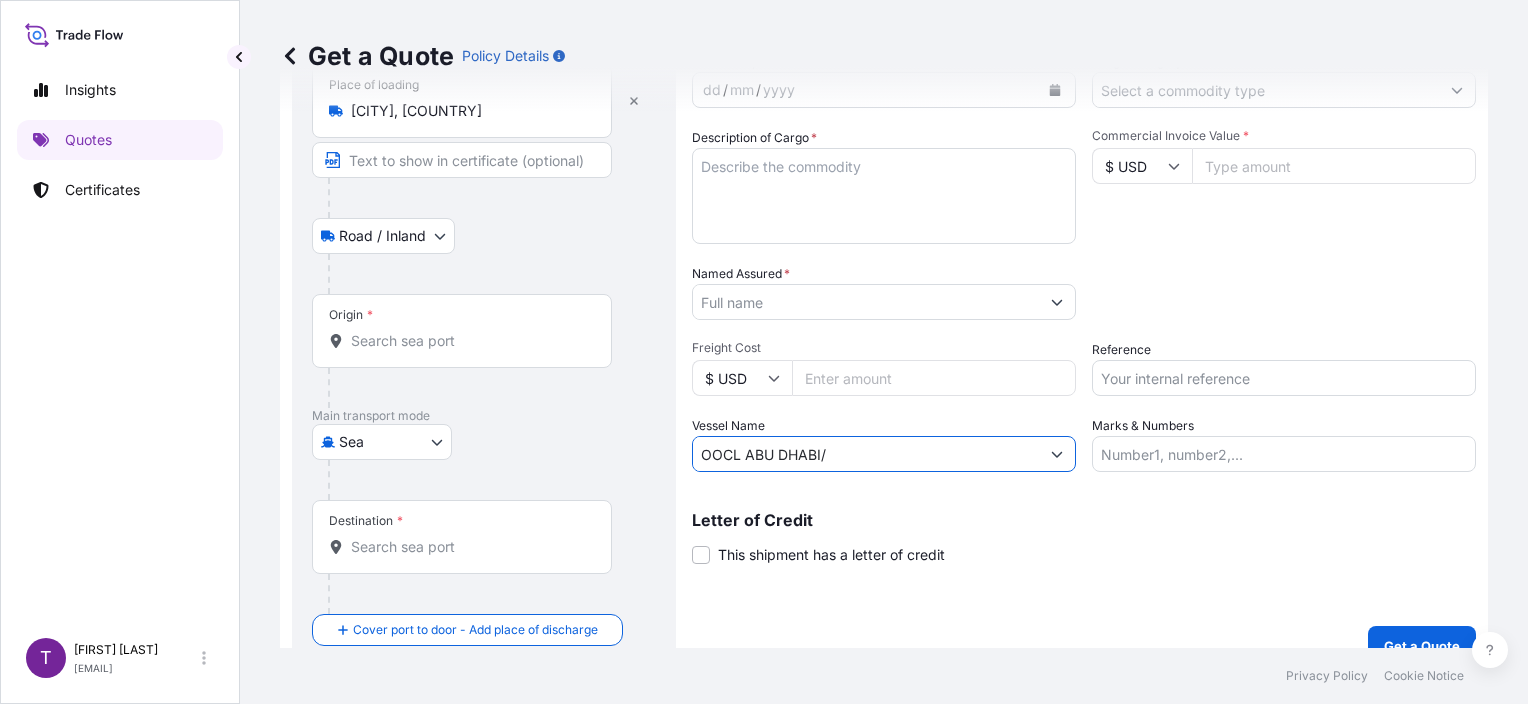 paste on "[CODE]" 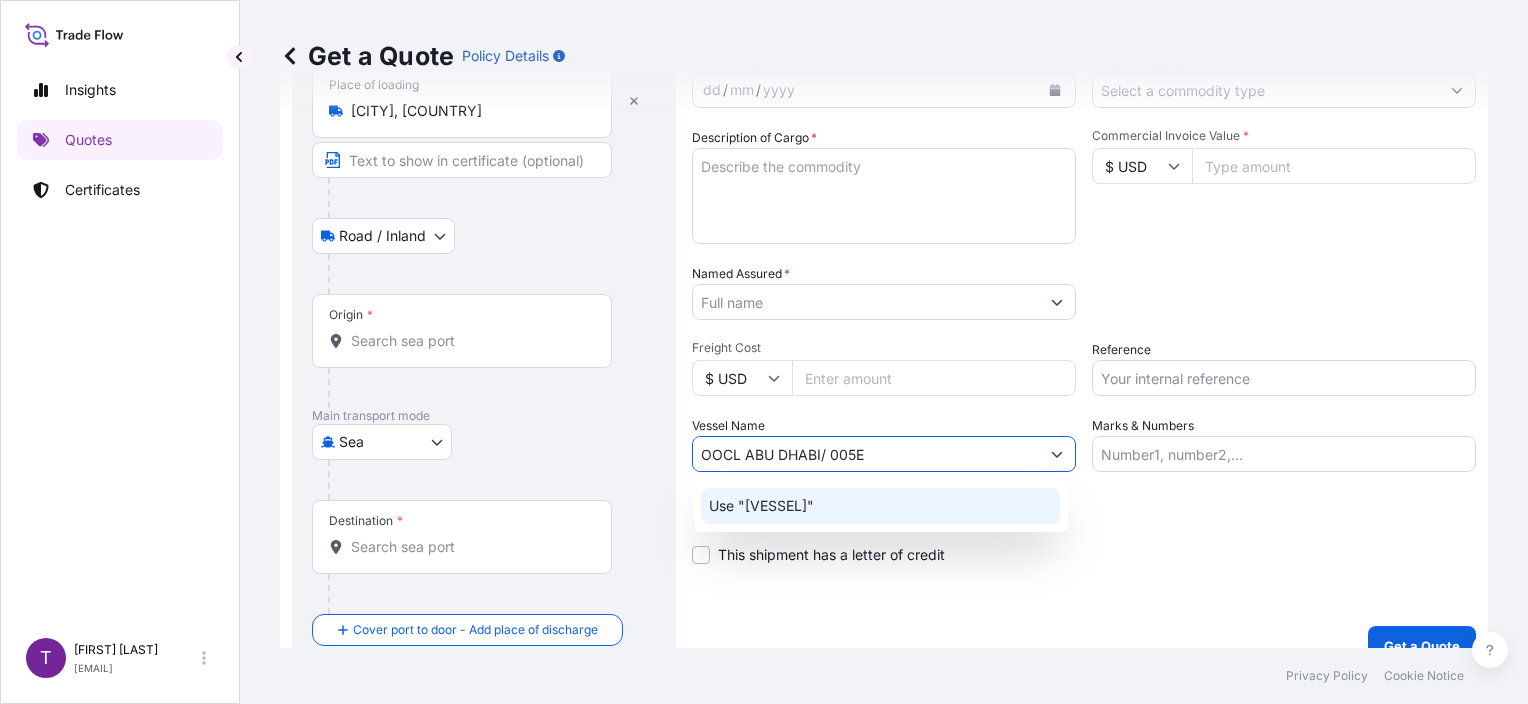 click on "Use "[VESSEL]"" 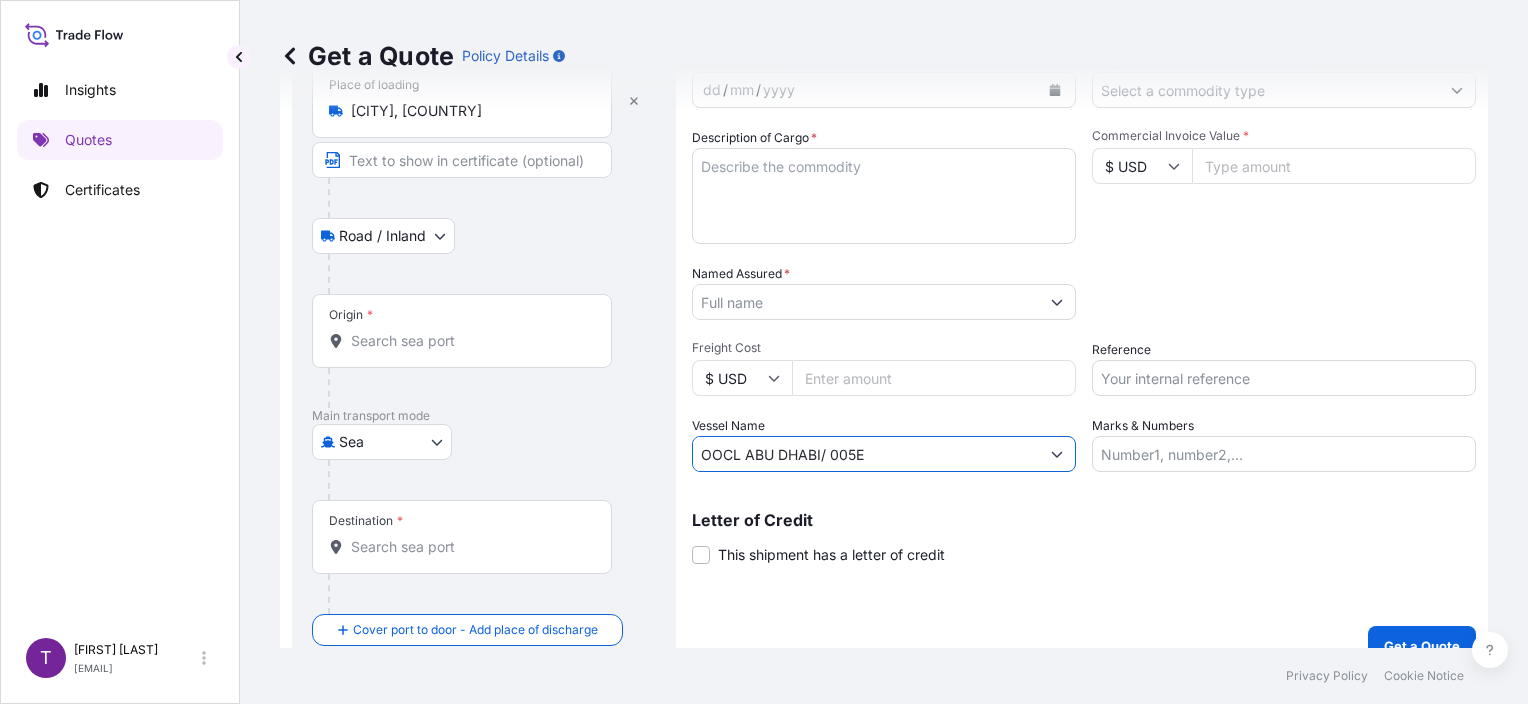 type on "OOCL ABU DHABI/ 005E" 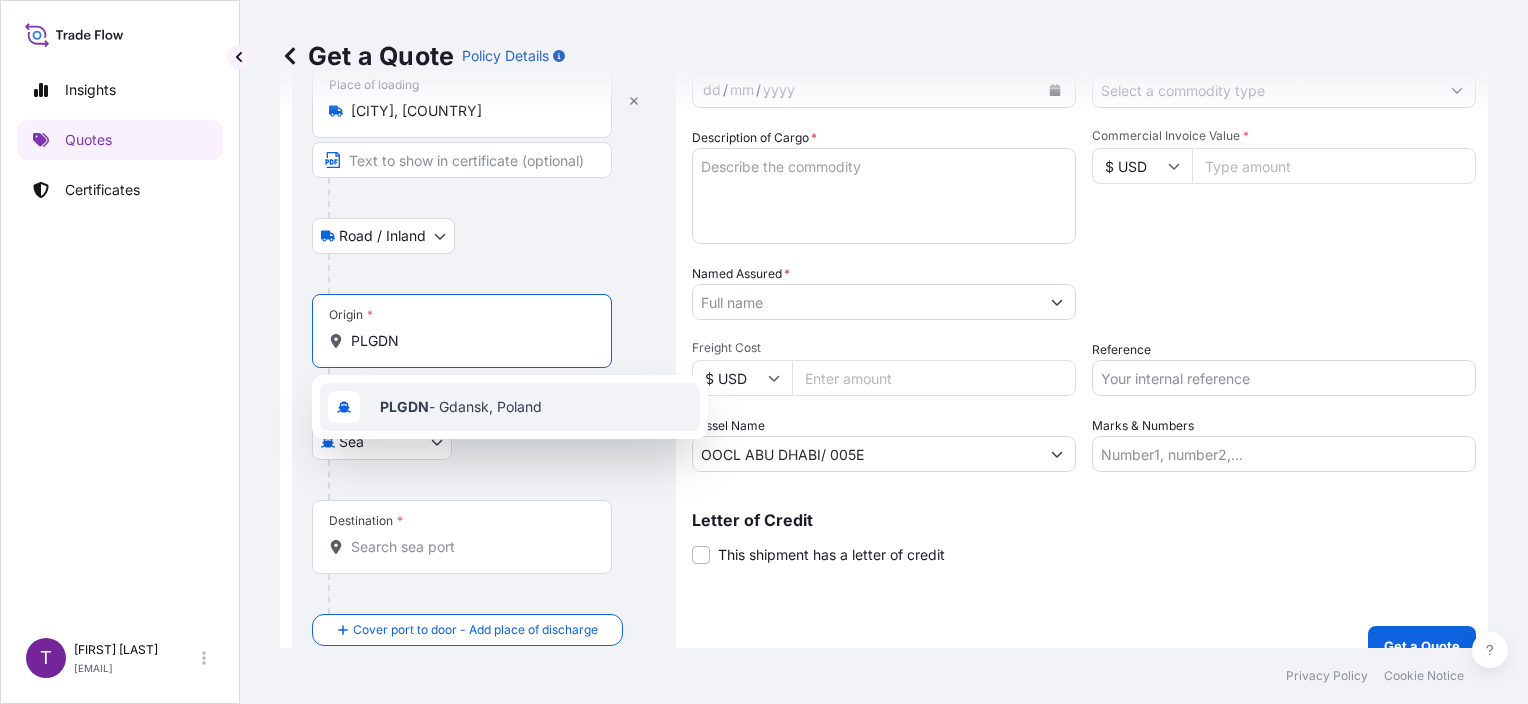 click on "PLGDN  - Gdansk, Poland" at bounding box center [461, 407] 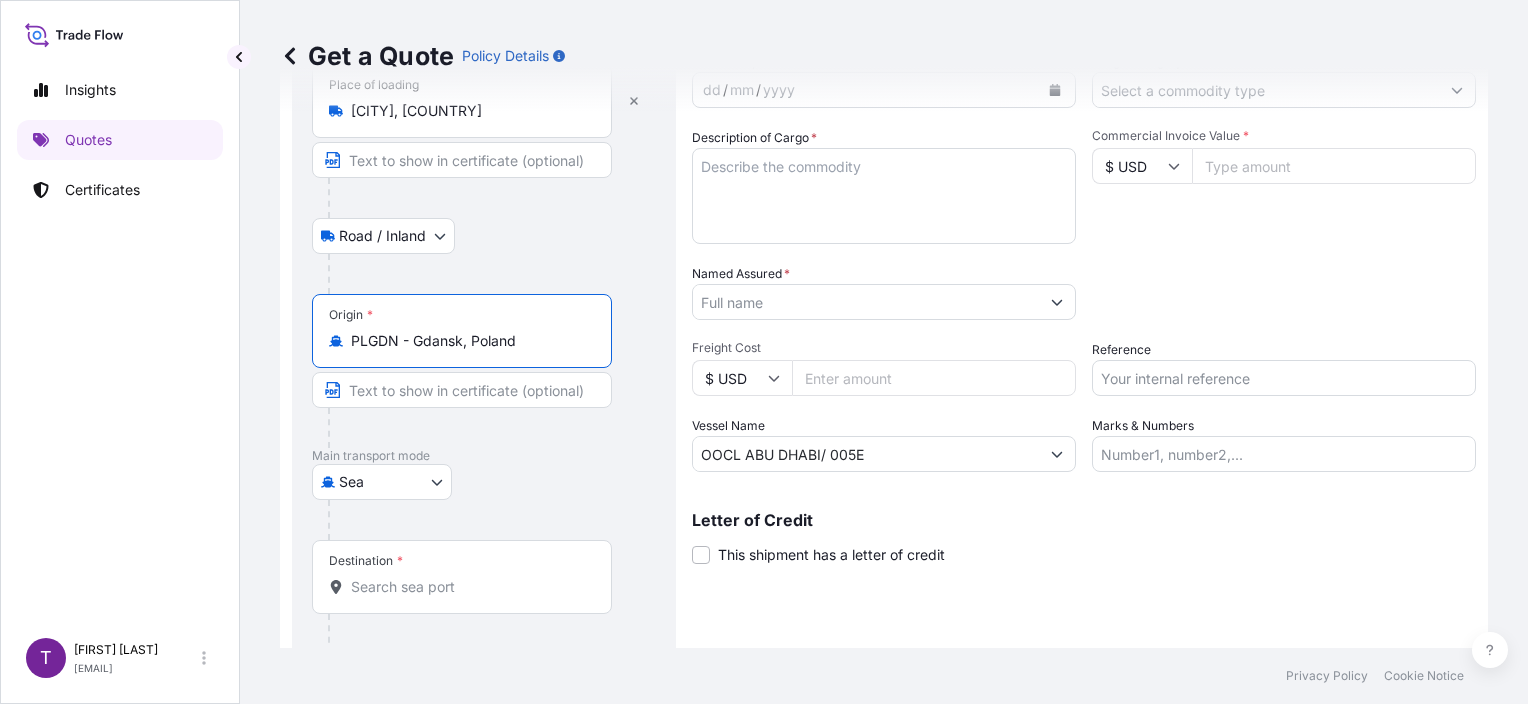 type on "PLGDN - Gdansk, Poland" 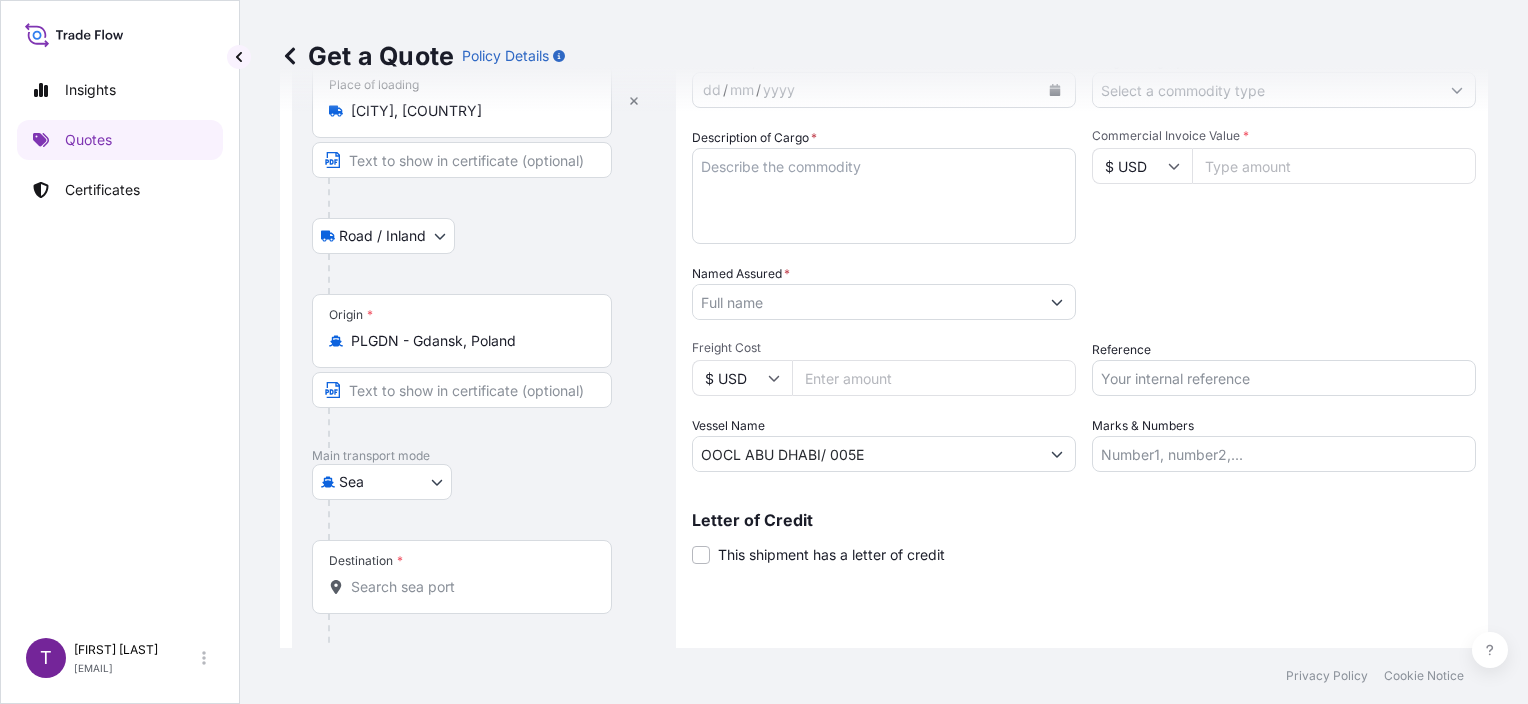 click on "Destination *" at bounding box center (469, 587) 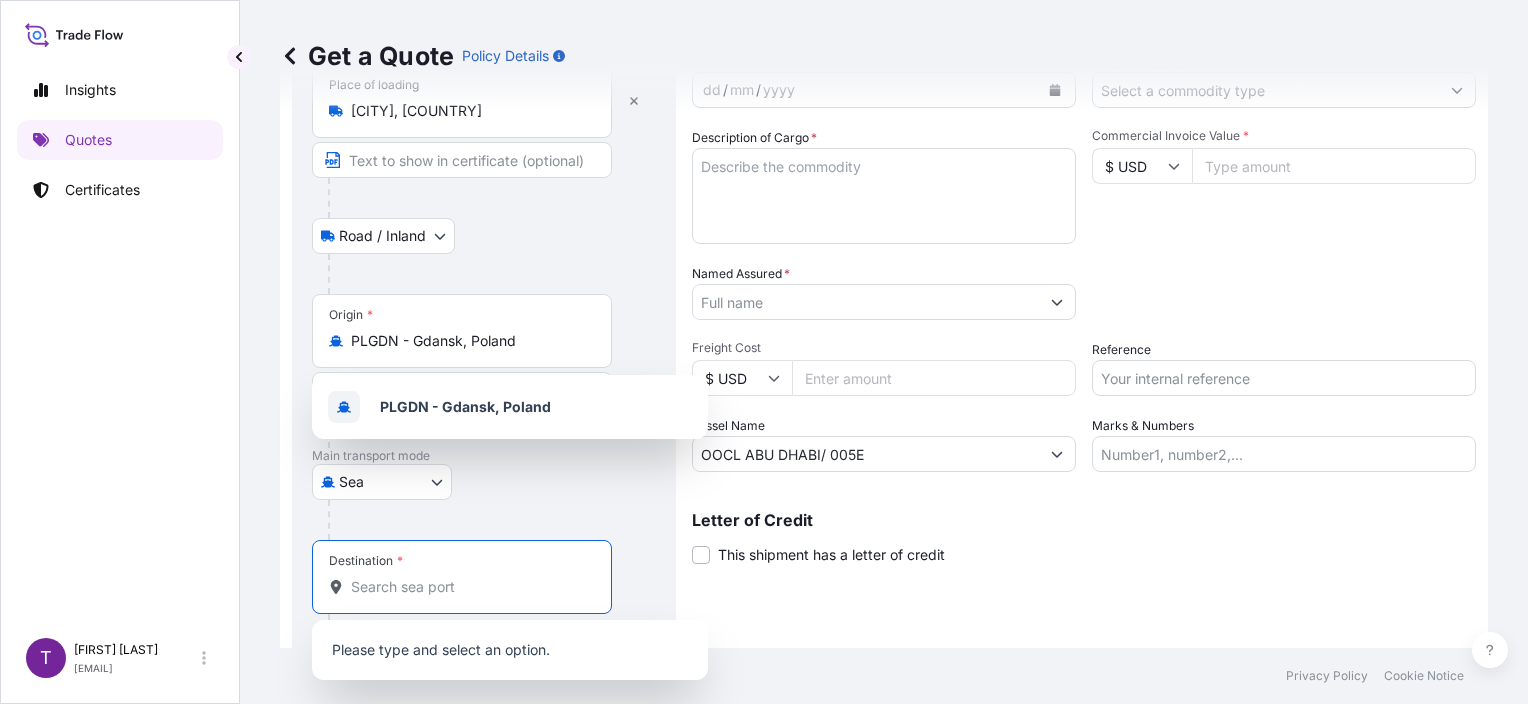paste on "Qingdao" 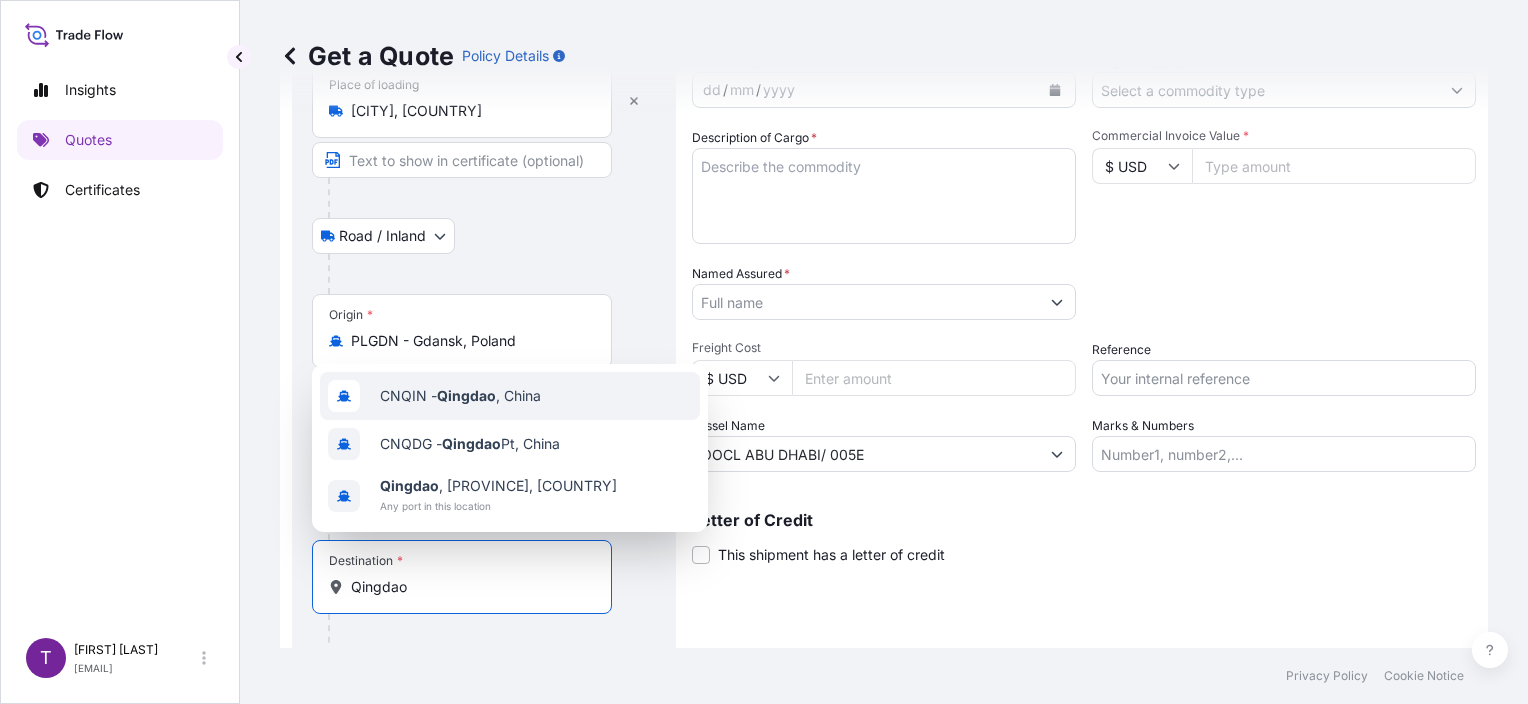 click on "CNQIN - [CITY], [COUNTRY]" at bounding box center (460, 396) 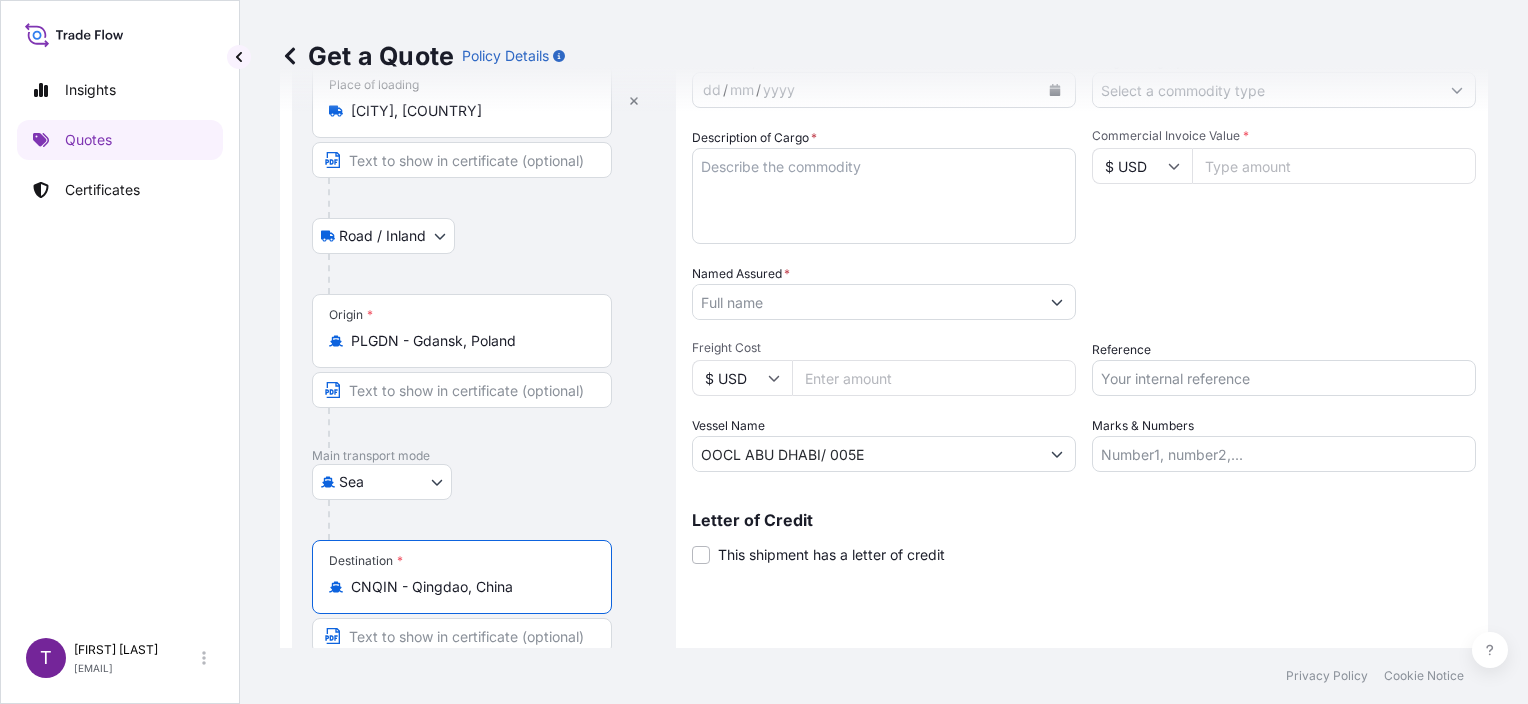 type on "CNQIN - Qingdao, China" 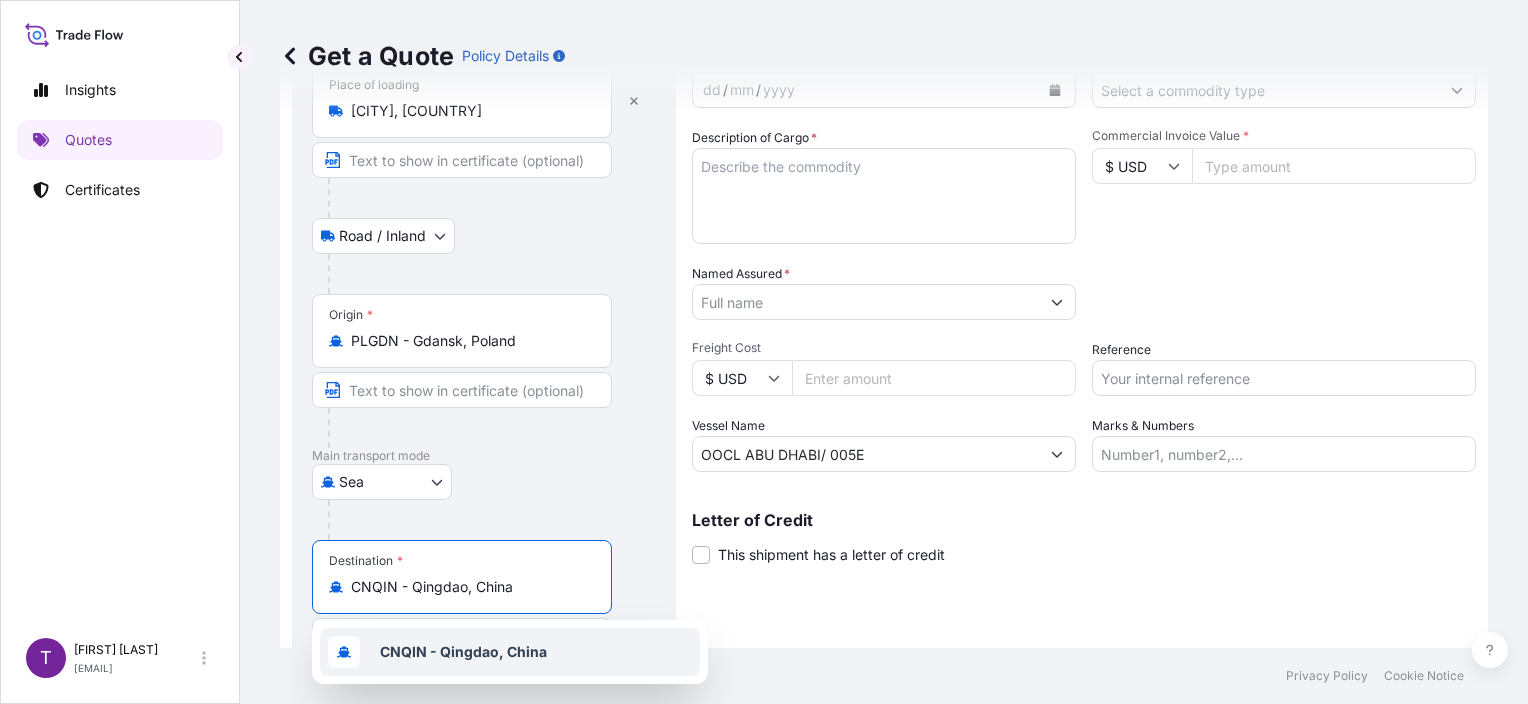 click on "CNQIN - Qingdao, China" at bounding box center (463, 652) 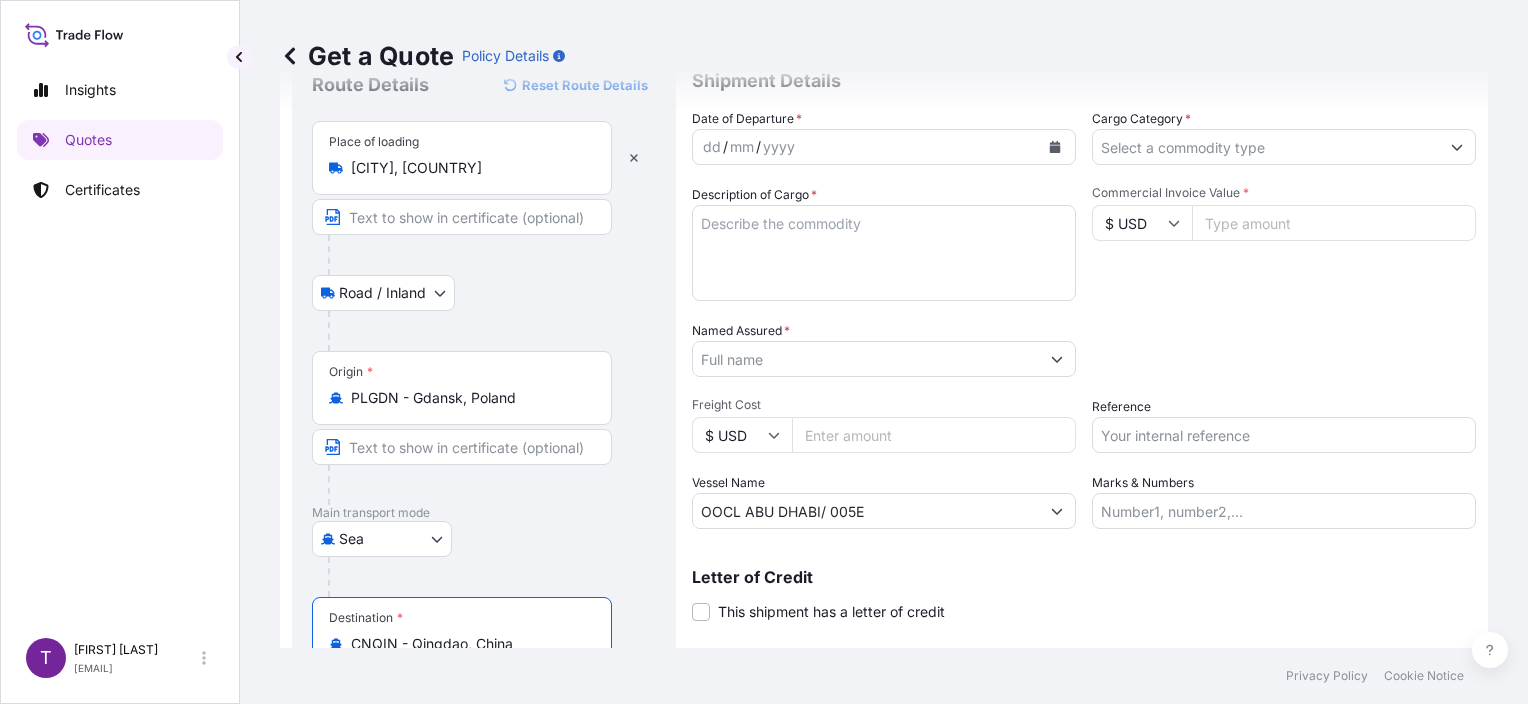 scroll, scrollTop: 0, scrollLeft: 0, axis: both 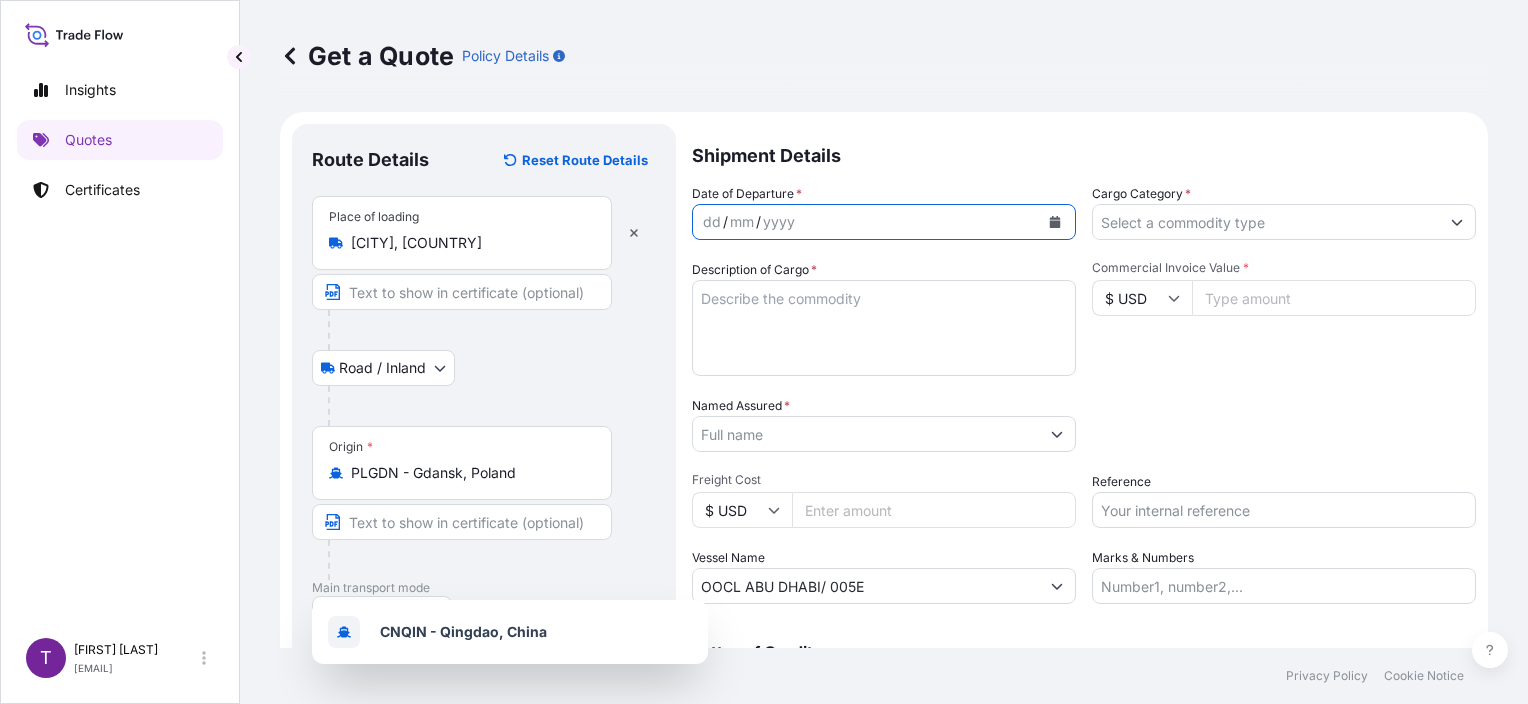 click 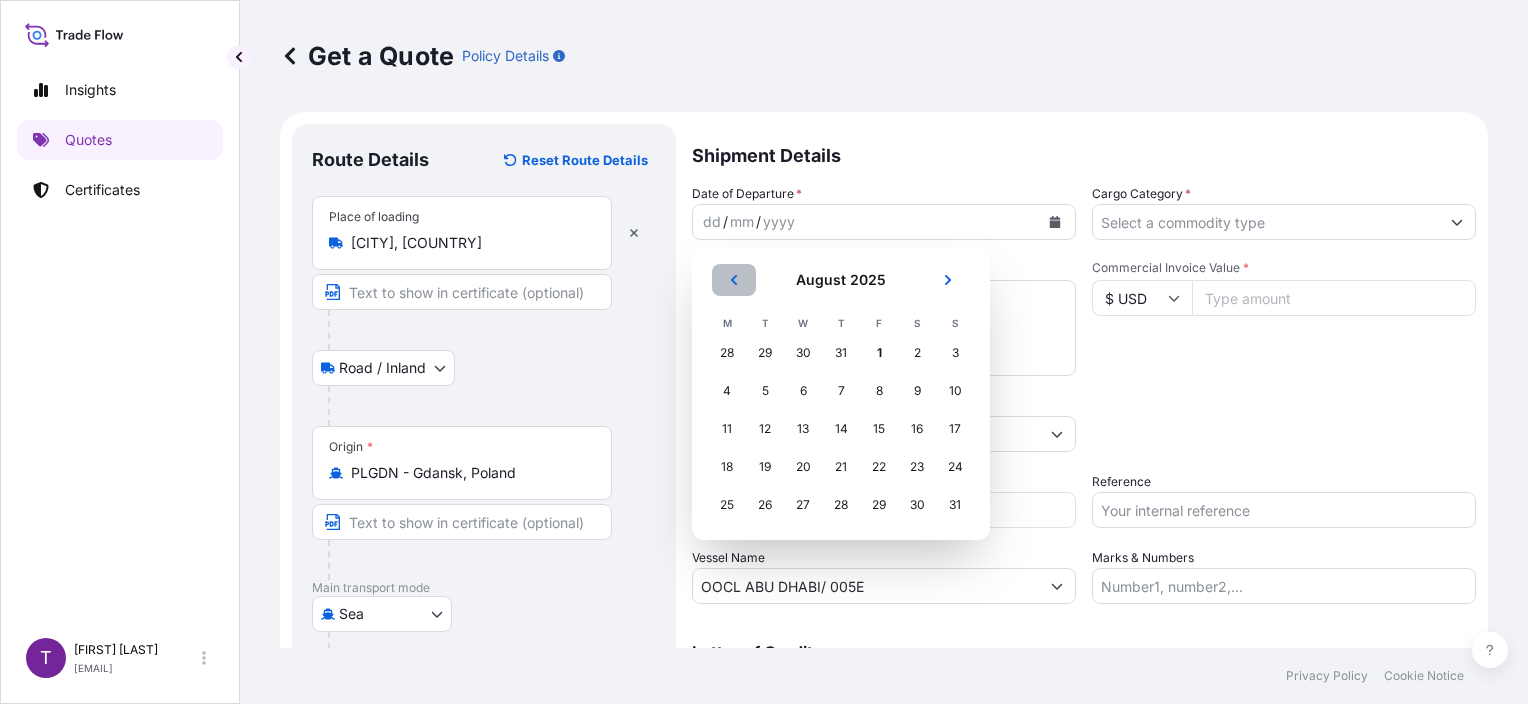 click at bounding box center [734, 280] 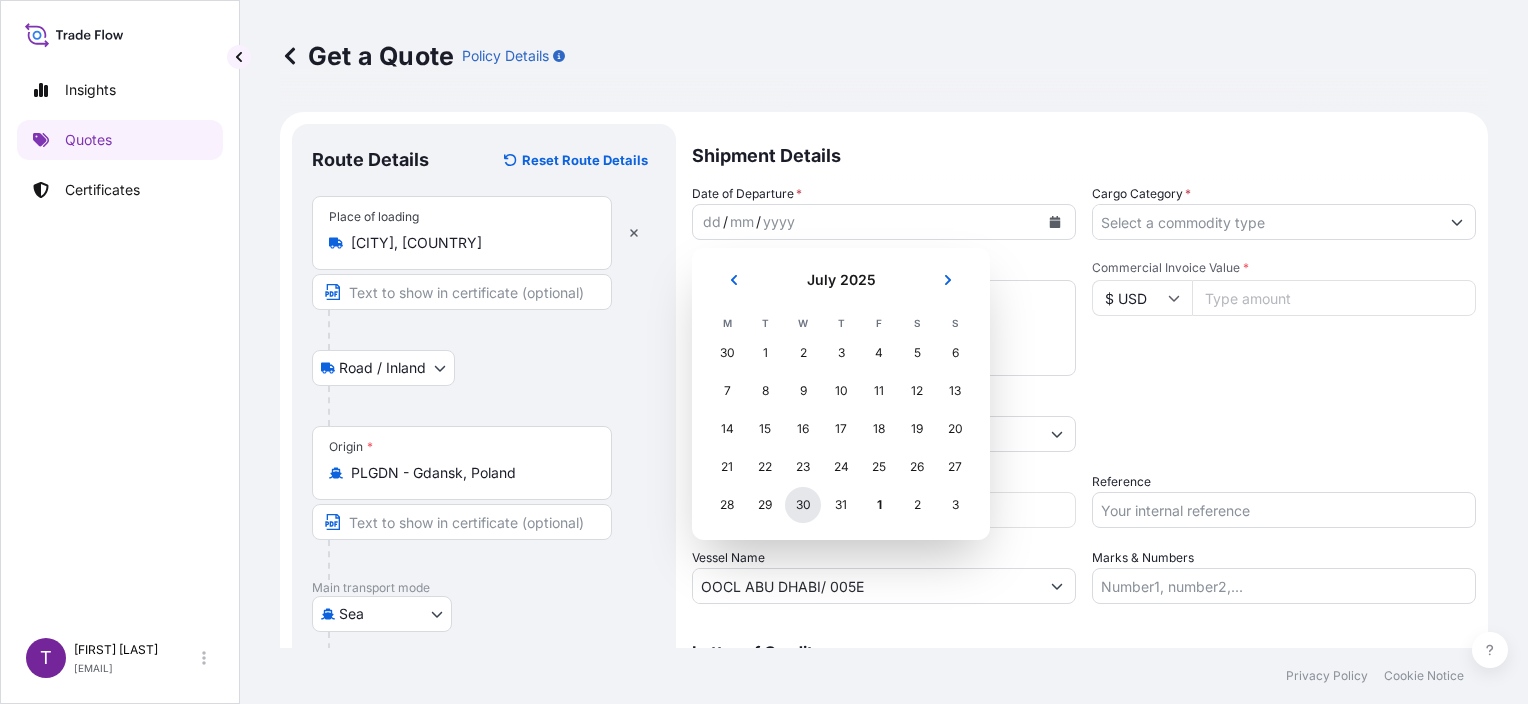 click on "30" at bounding box center [803, 505] 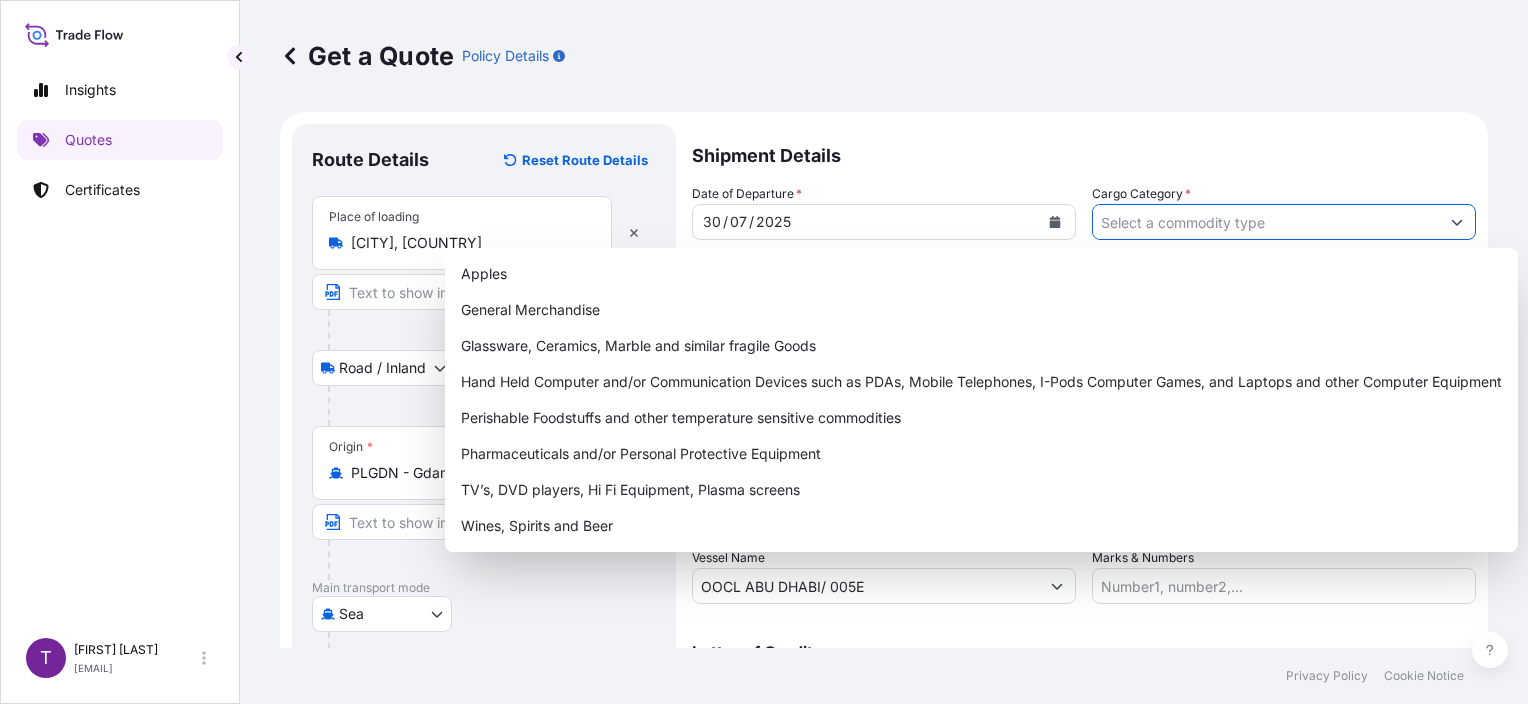 click on "Cargo Category *" at bounding box center [1266, 222] 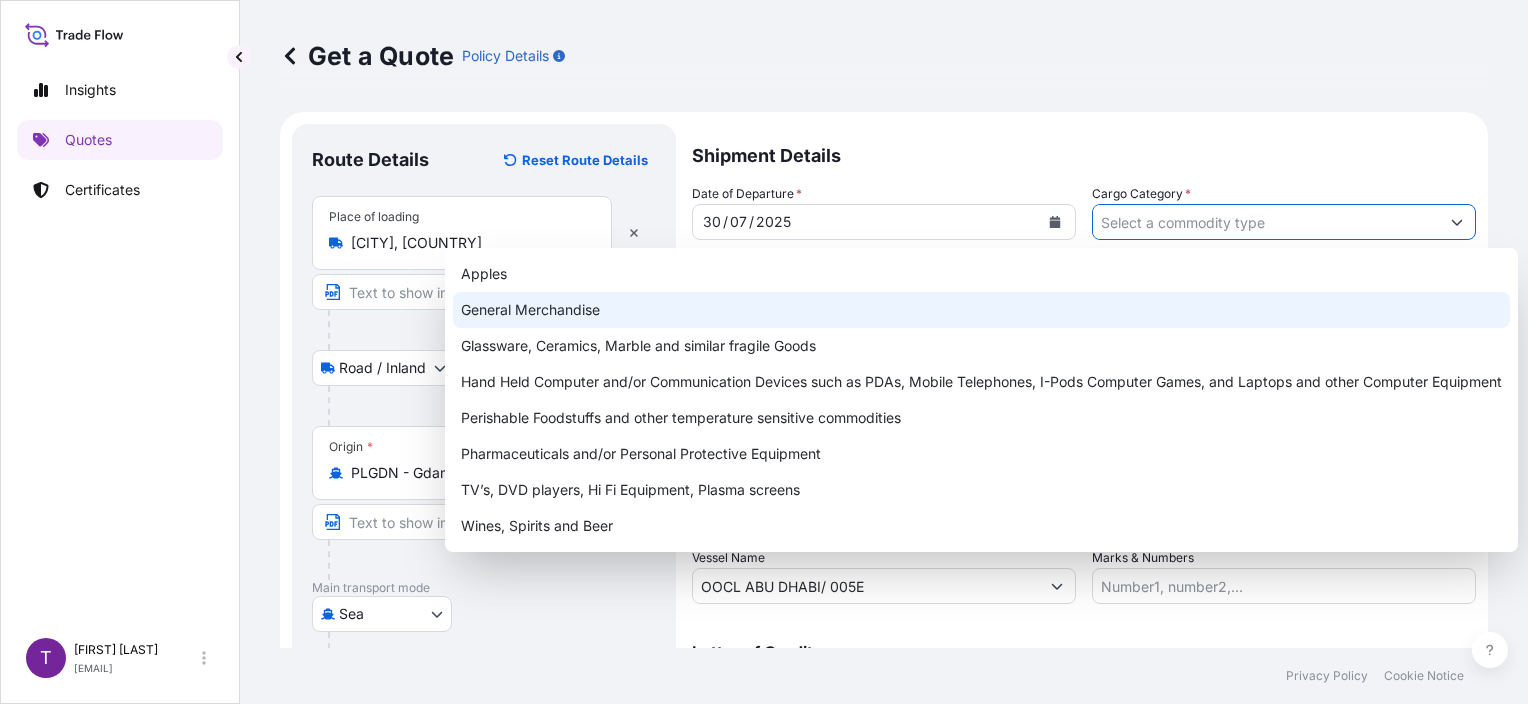 click on "General Merchandise" at bounding box center [981, 310] 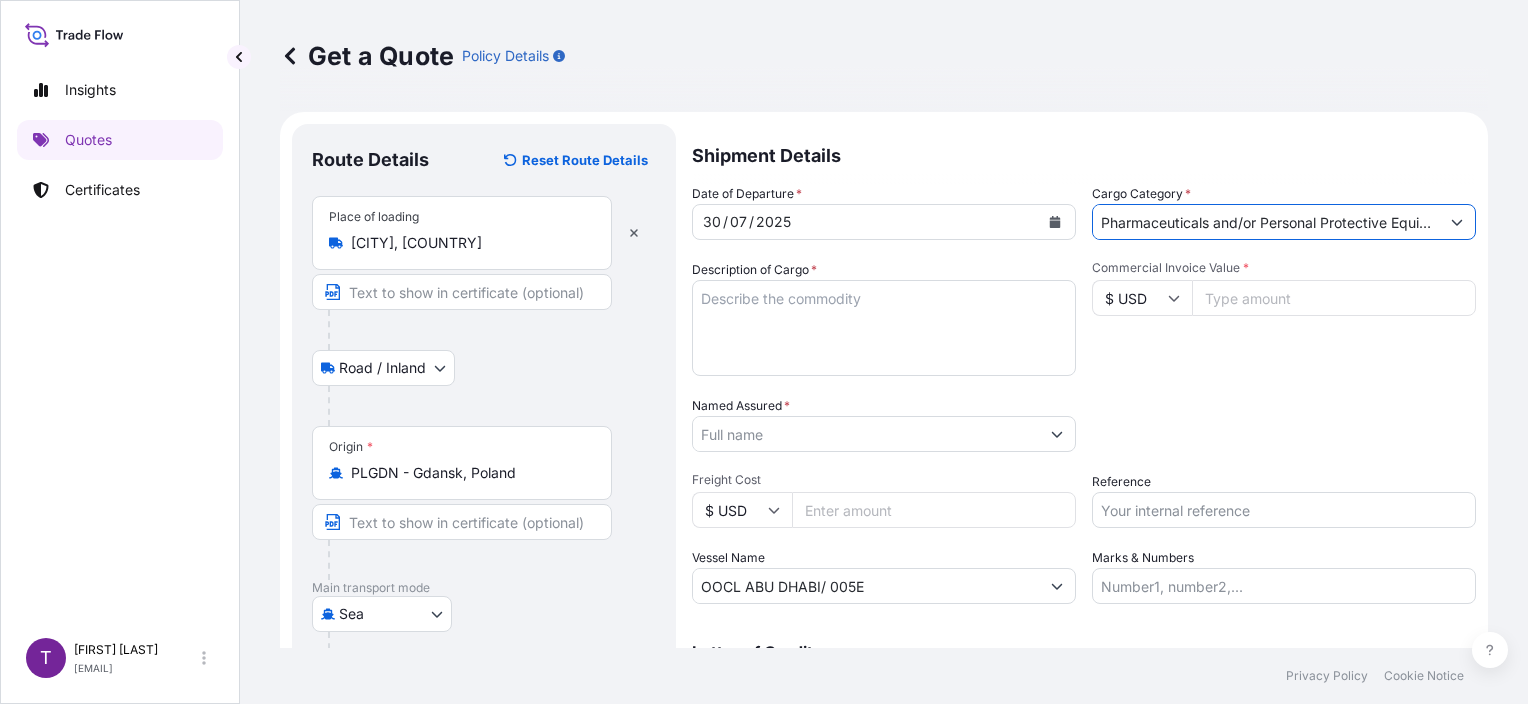 click on "Cargo Category * Pharmaceuticals and/or Personal Protective Equipment" at bounding box center [1284, 212] 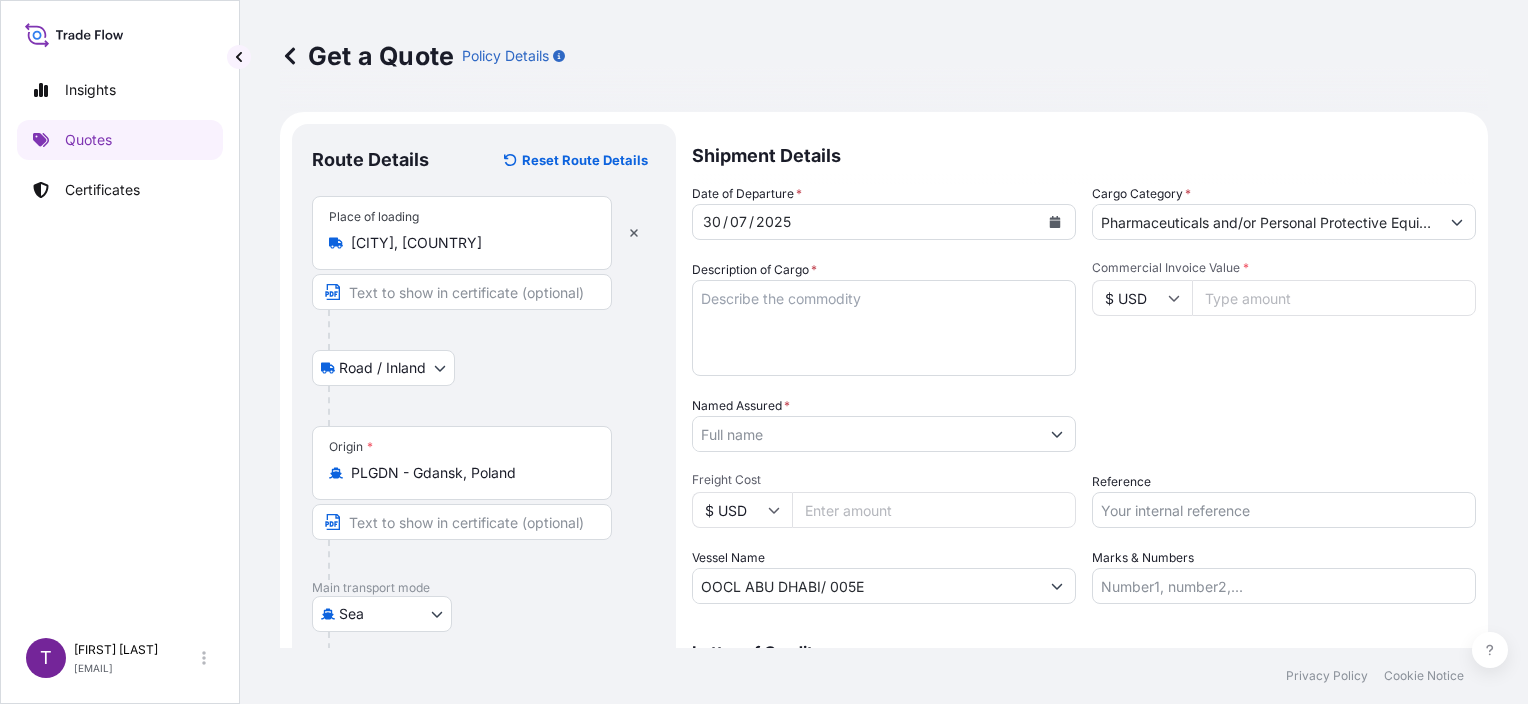 click at bounding box center (1457, 222) 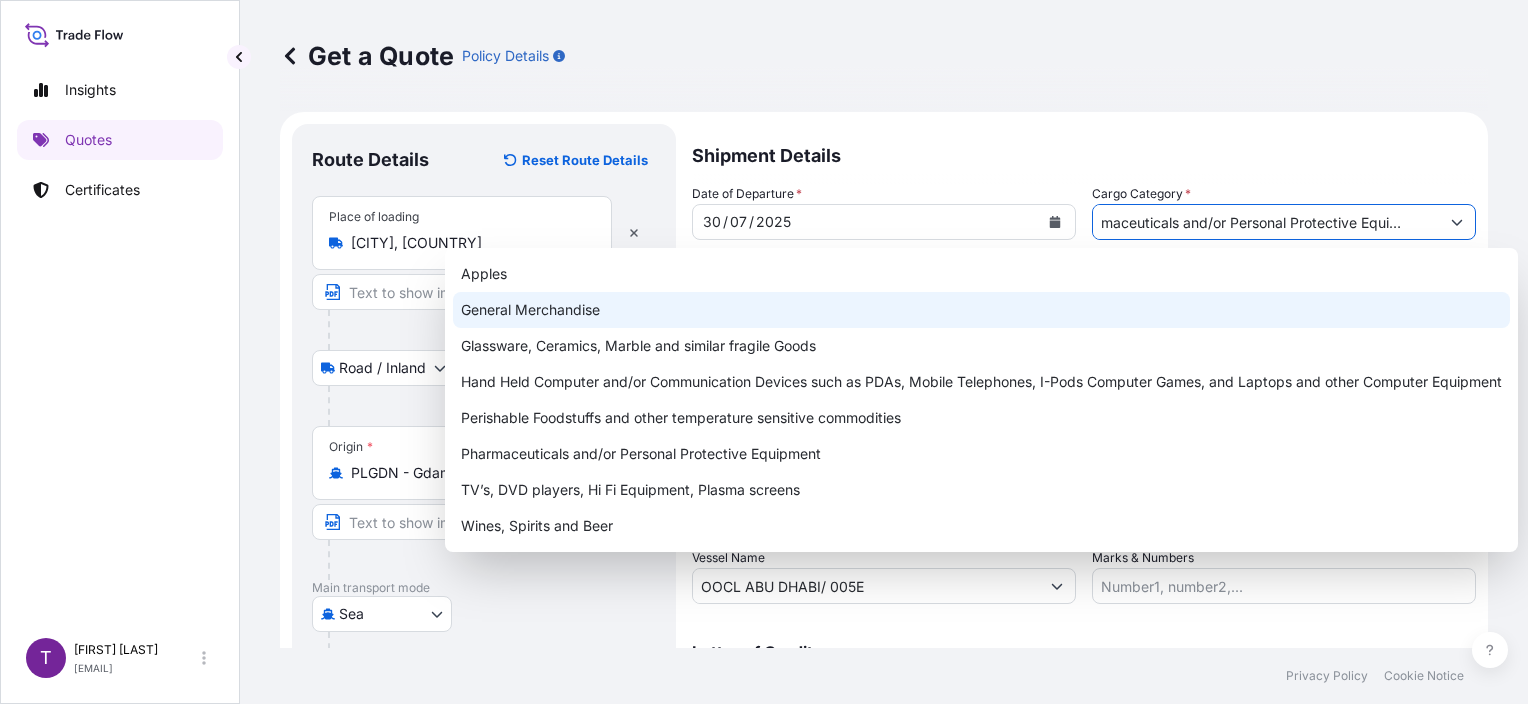 click on "General Merchandise" at bounding box center (981, 310) 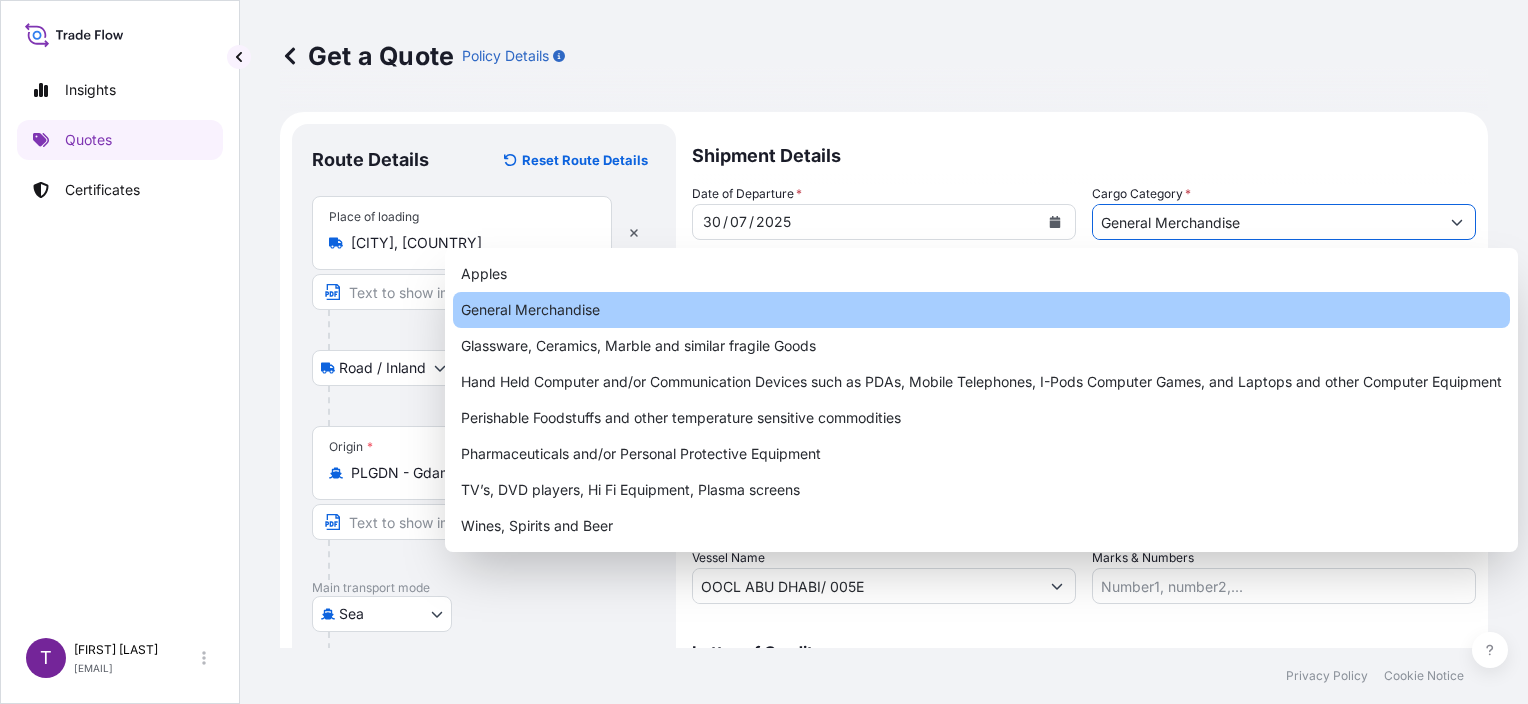scroll, scrollTop: 0, scrollLeft: 0, axis: both 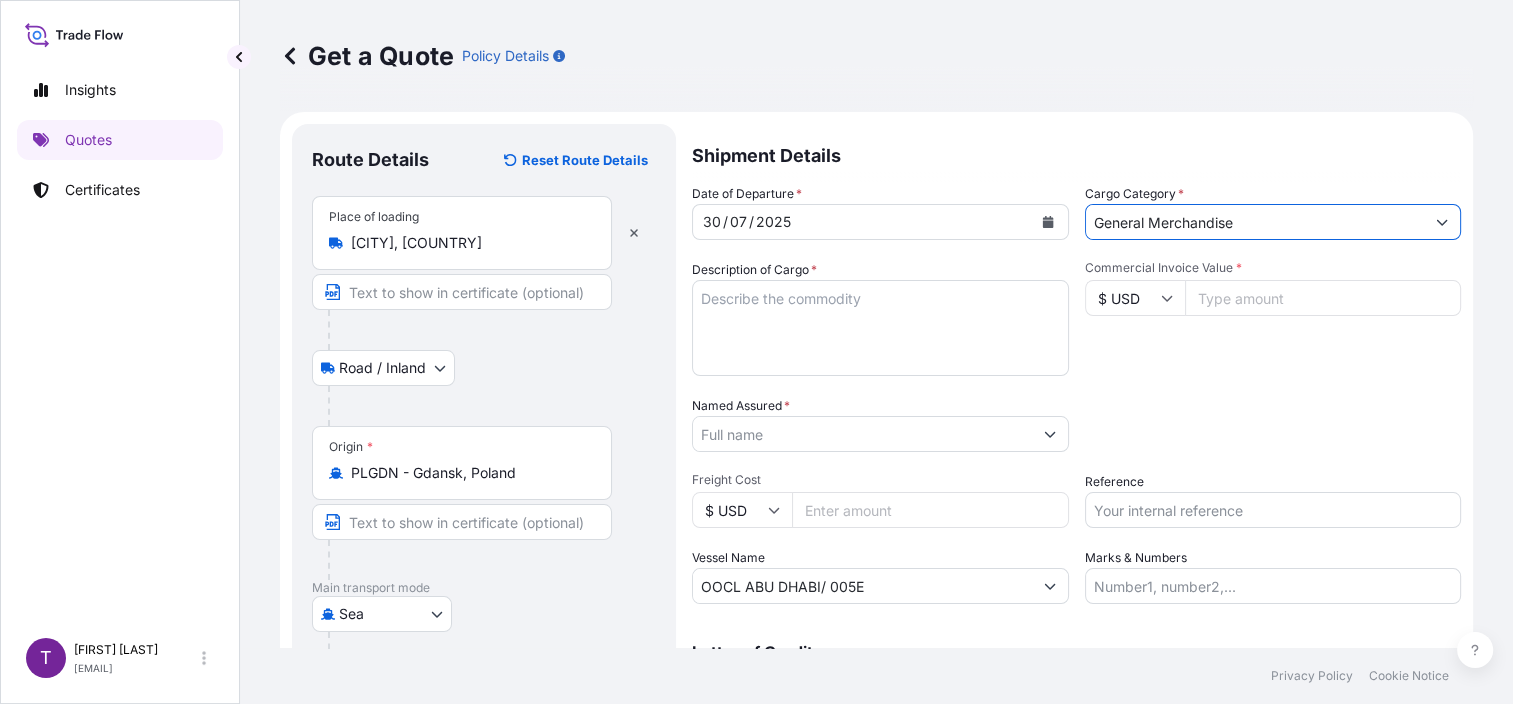click on "Named Assured *" at bounding box center [862, 434] 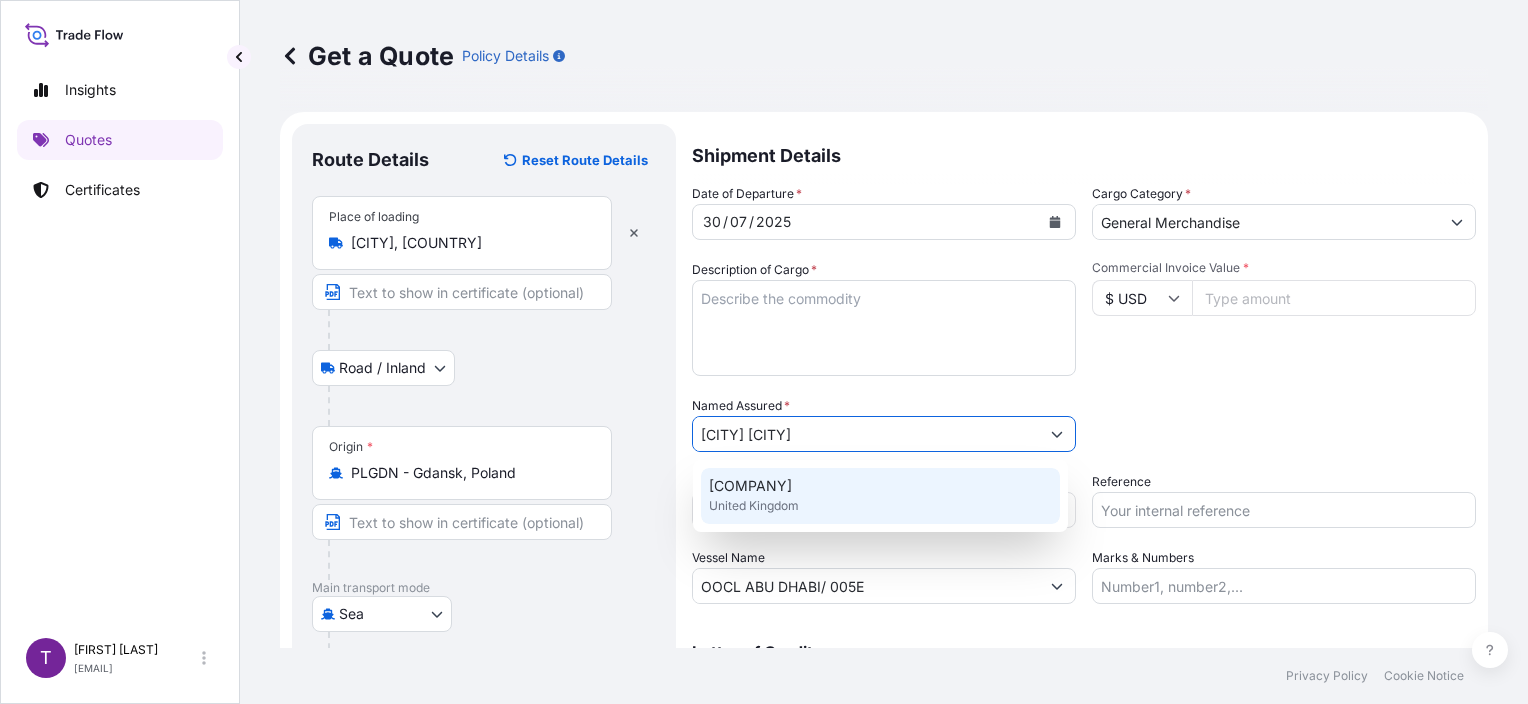 click on "[COMPANY] [COUNTRY]" at bounding box center [880, 496] 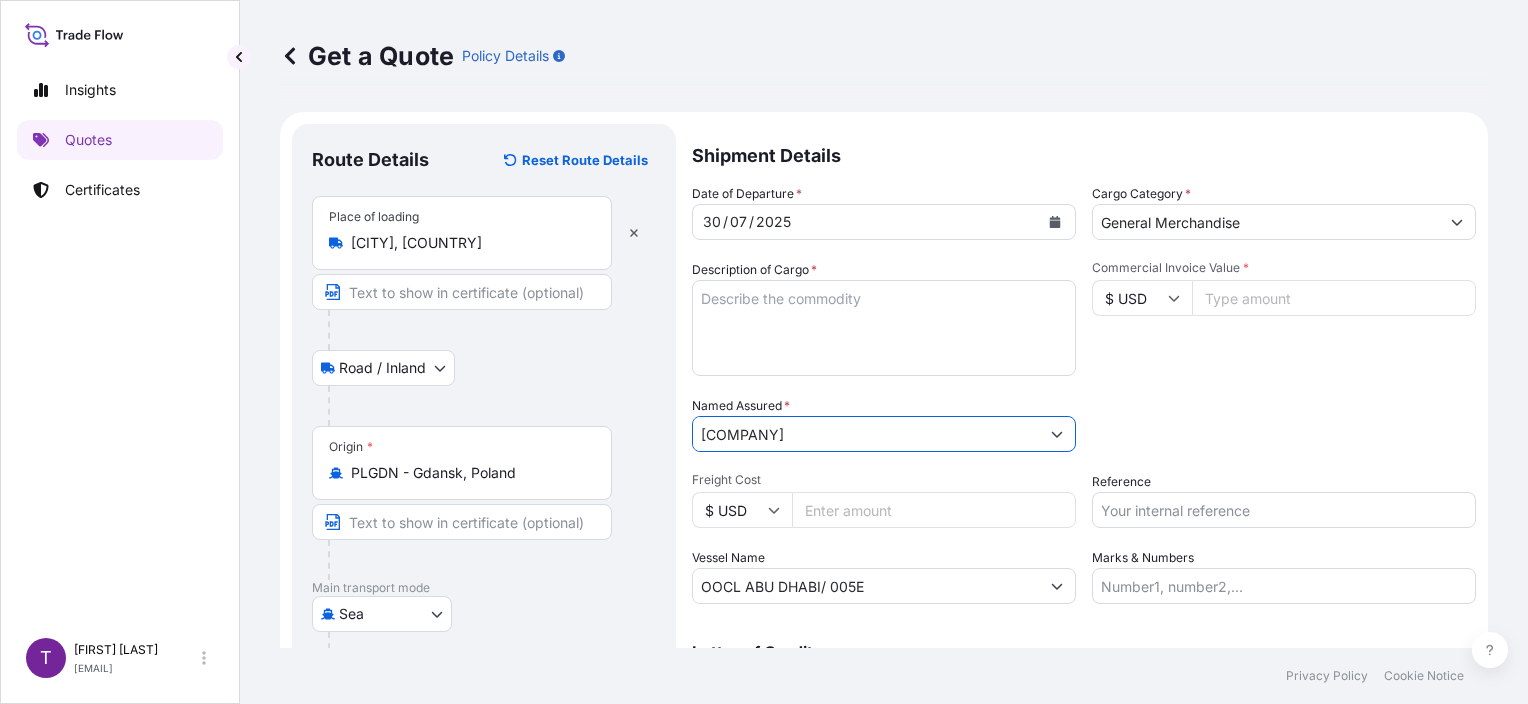 scroll, scrollTop: 200, scrollLeft: 0, axis: vertical 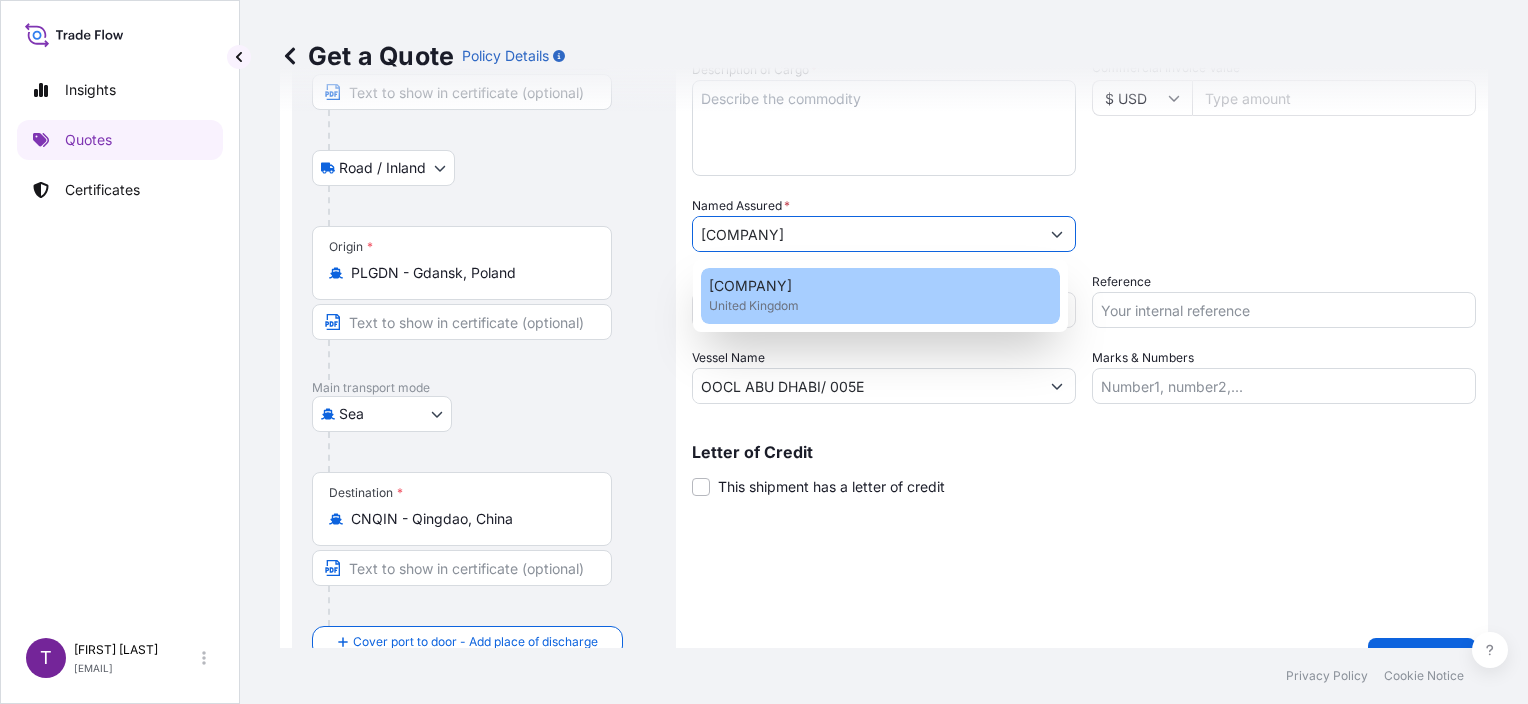 paste on "[NUMBER]" 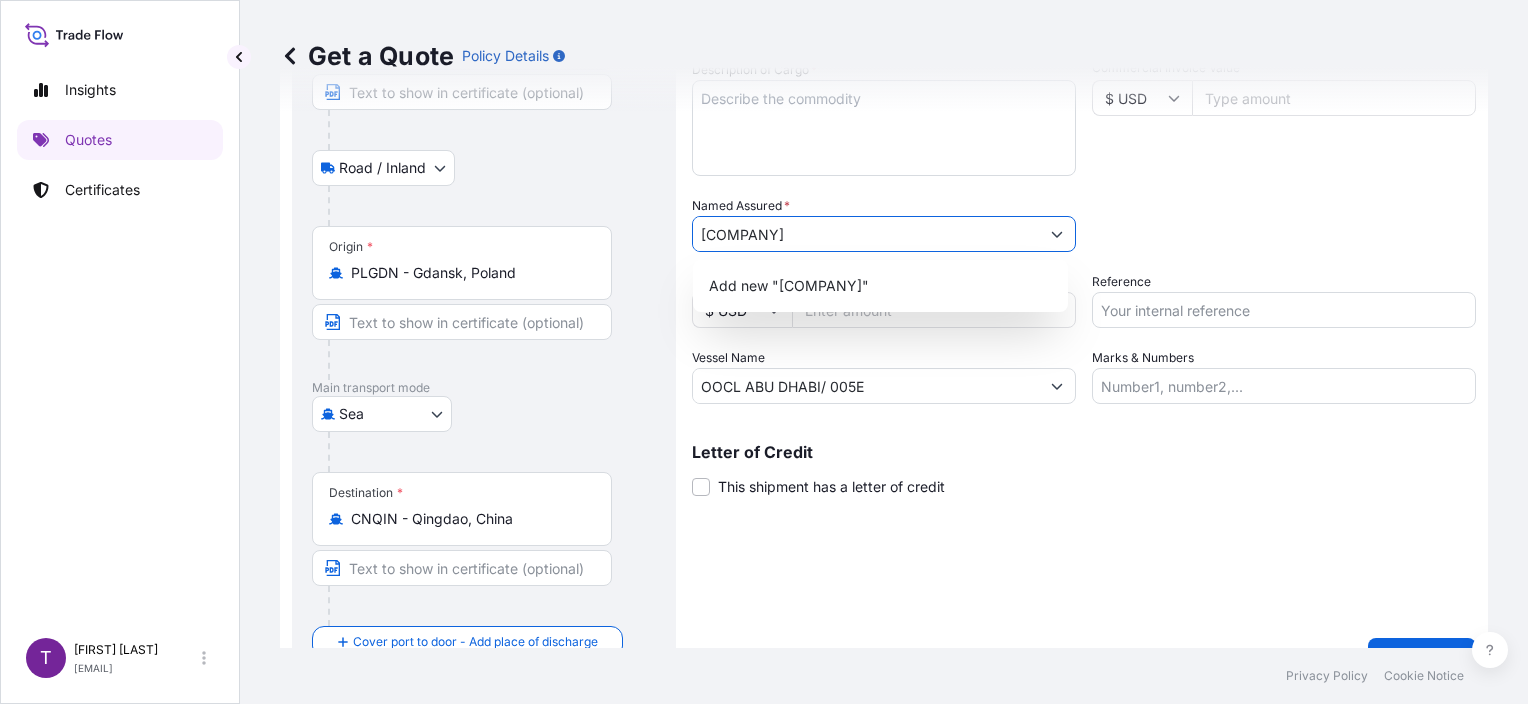 scroll, scrollTop: 0, scrollLeft: 167, axis: horizontal 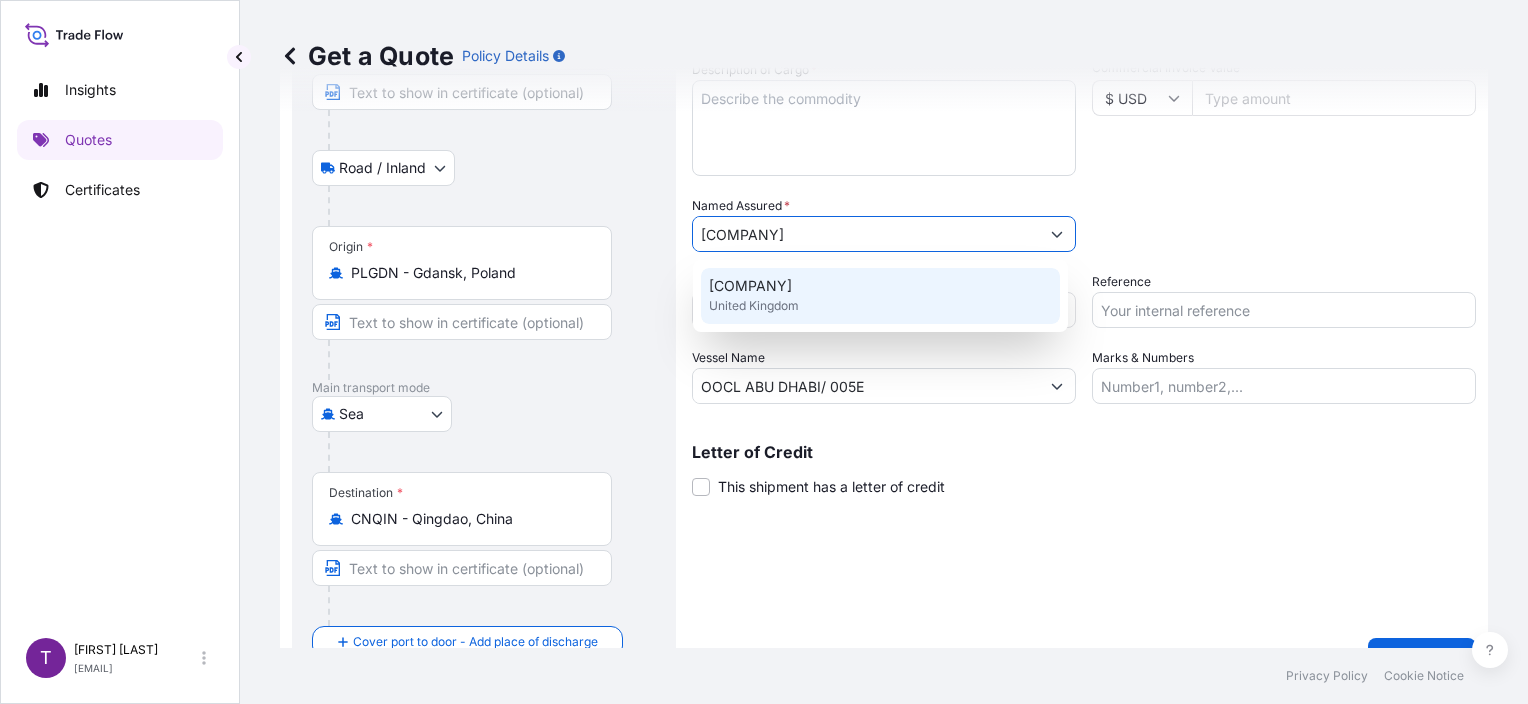 type on "[COMPANY]" 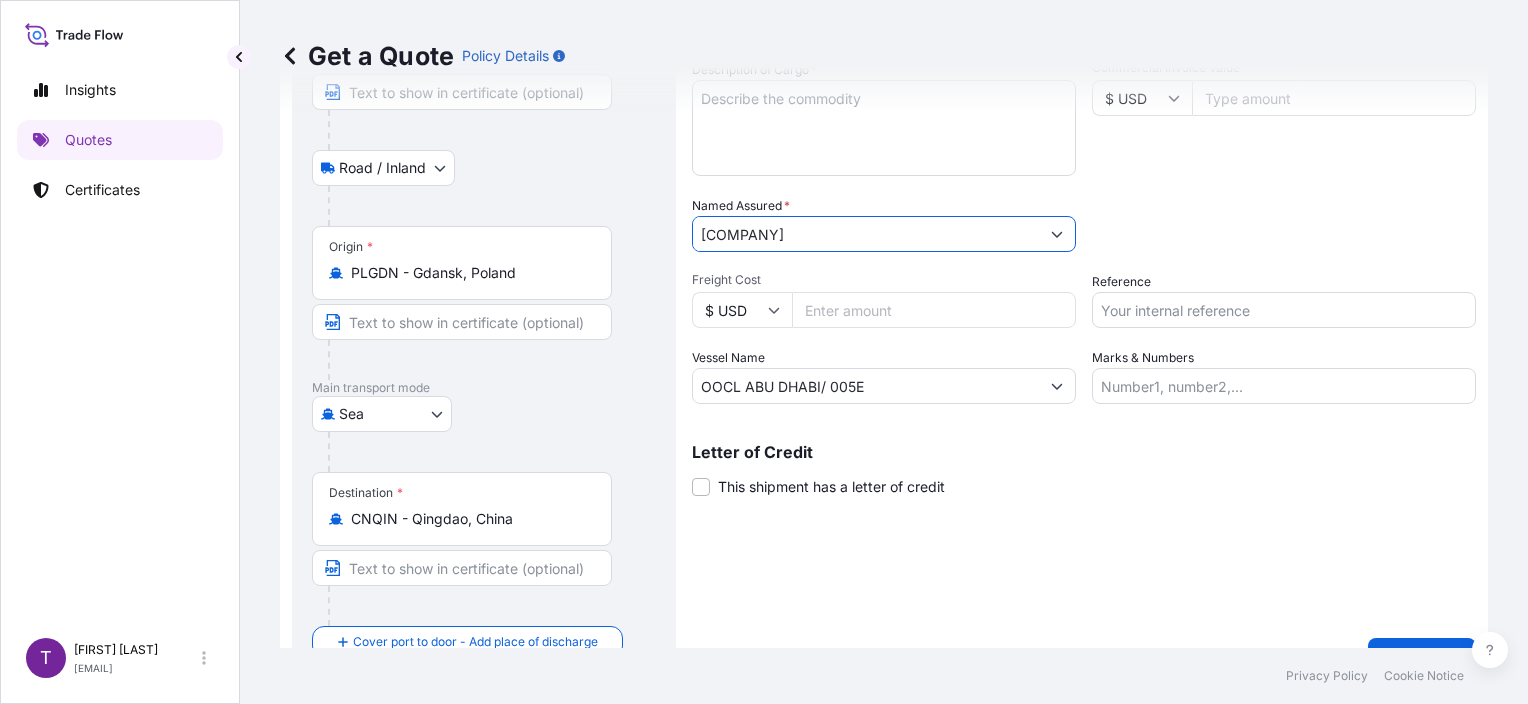 scroll, scrollTop: 0, scrollLeft: 0, axis: both 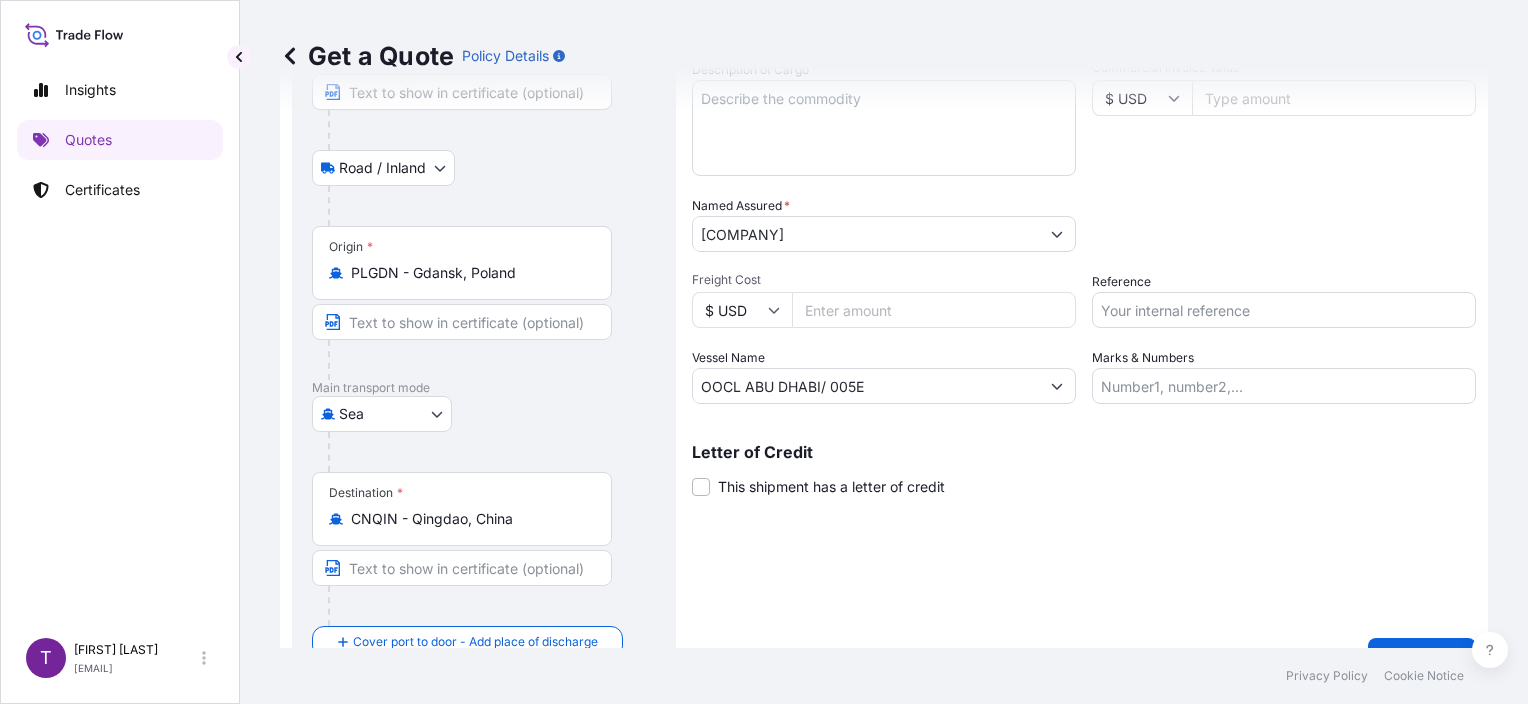 click on "Reference" at bounding box center (1284, 310) 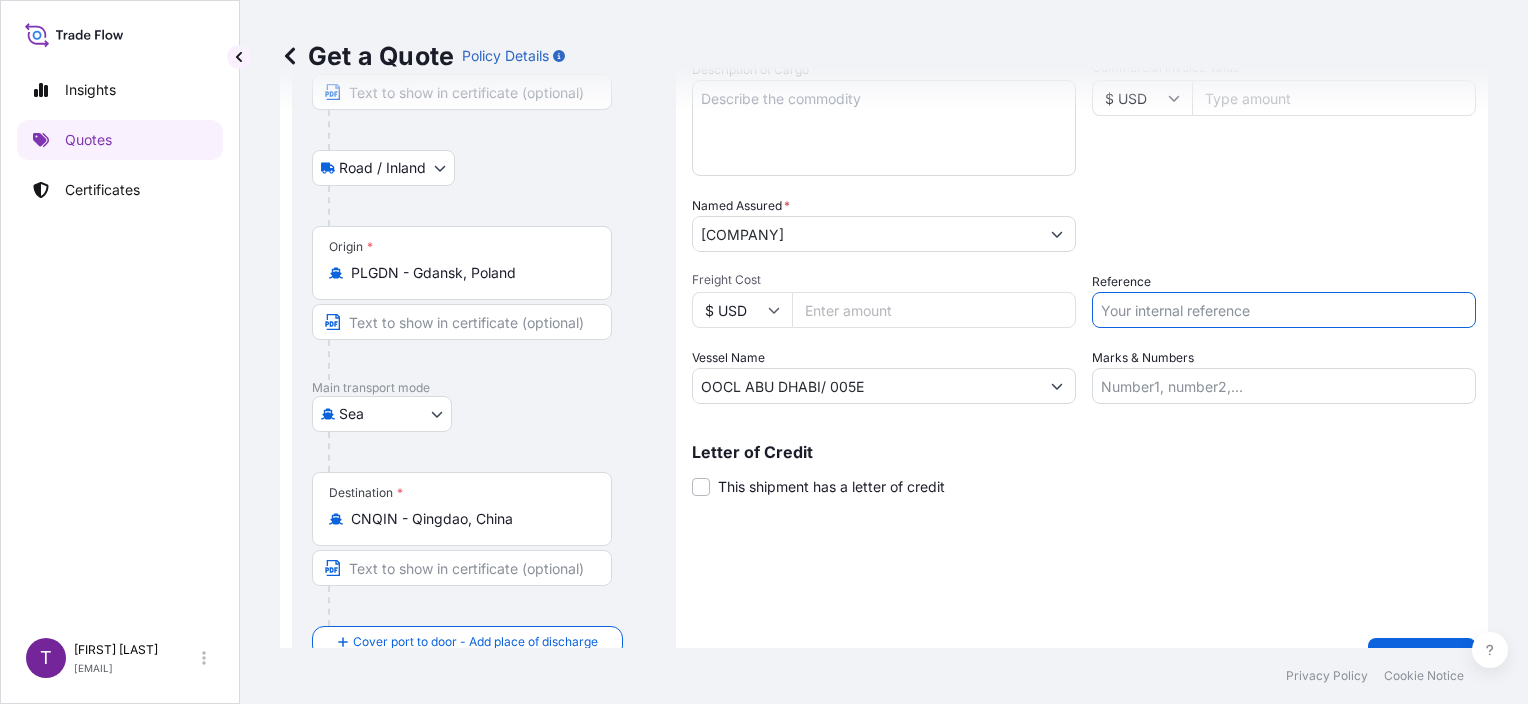 paste on "[NUMBER]" 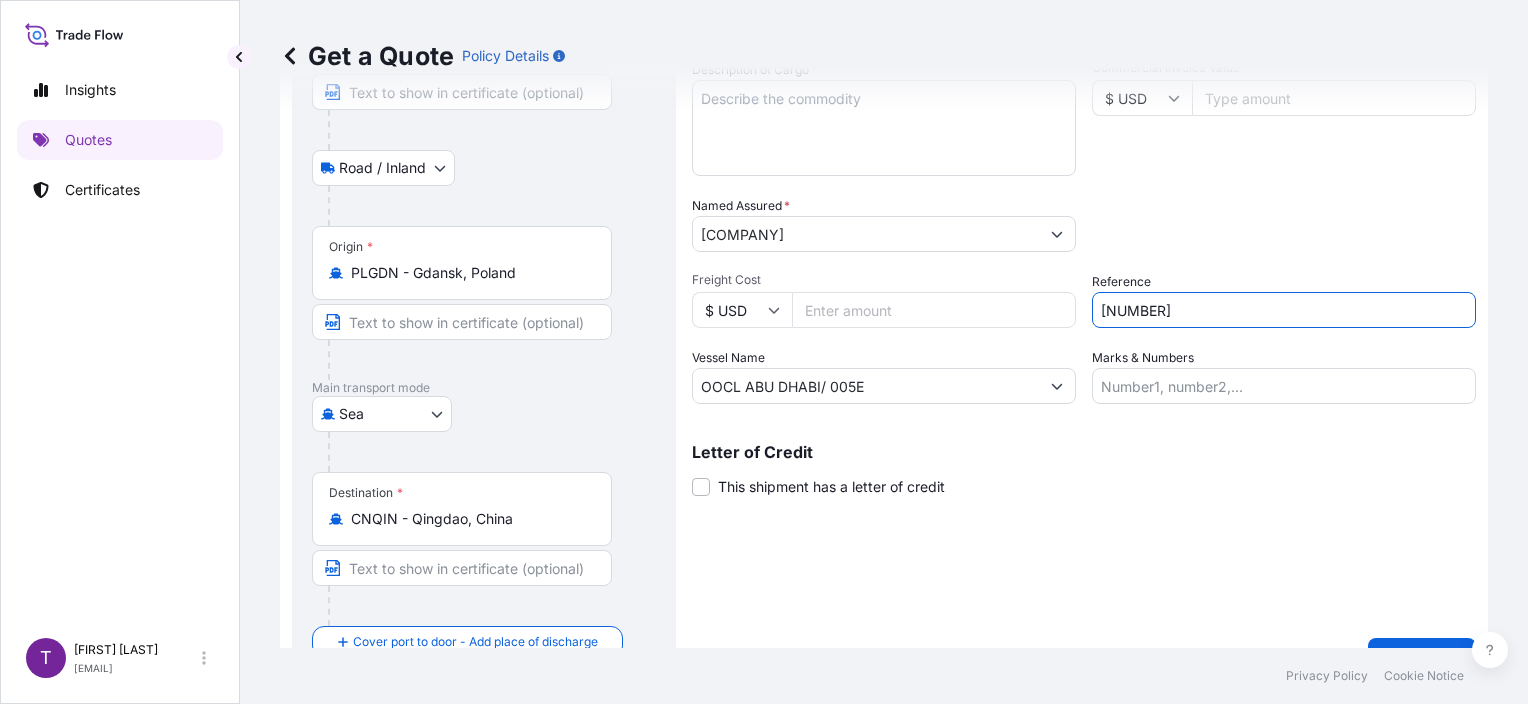 type on "[NUMBER]" 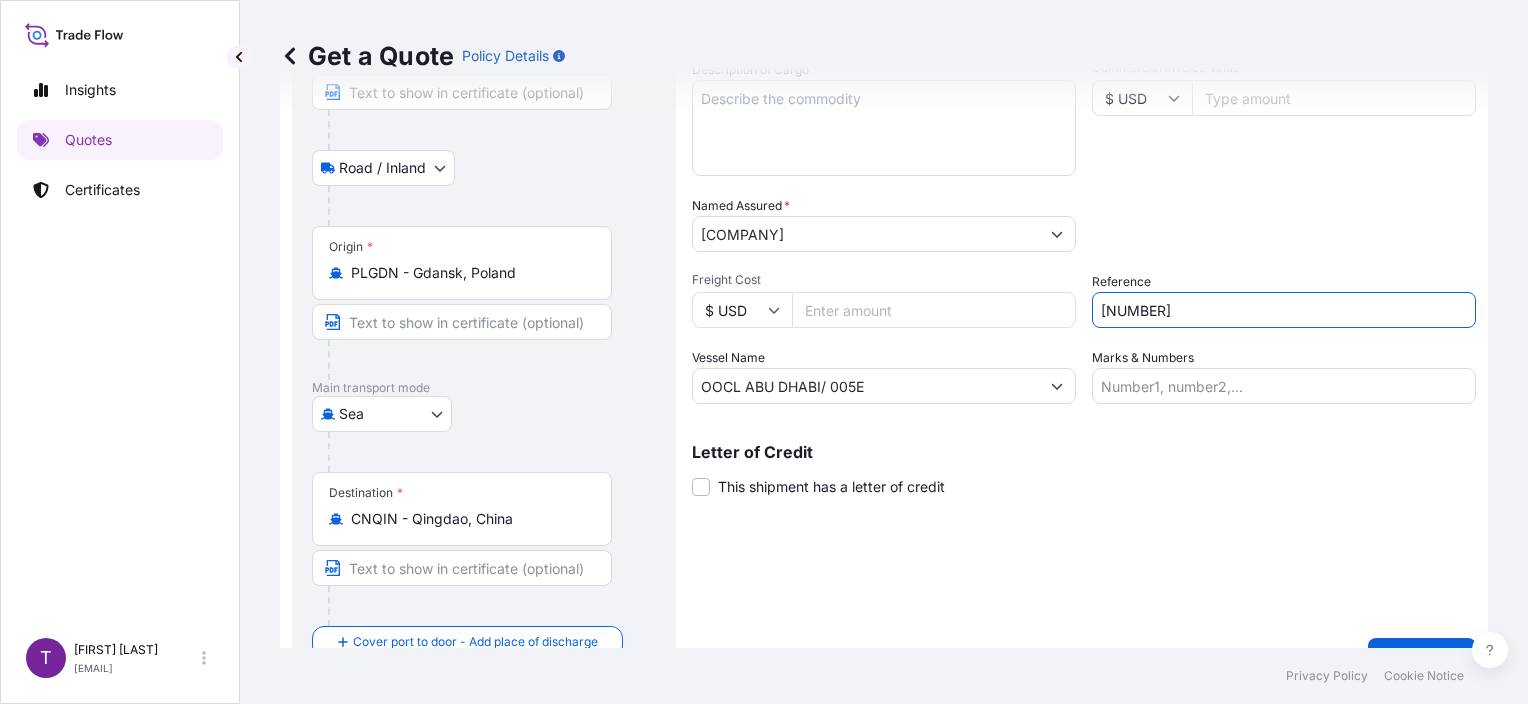 click on "[NUMBER]" at bounding box center [1284, 310] 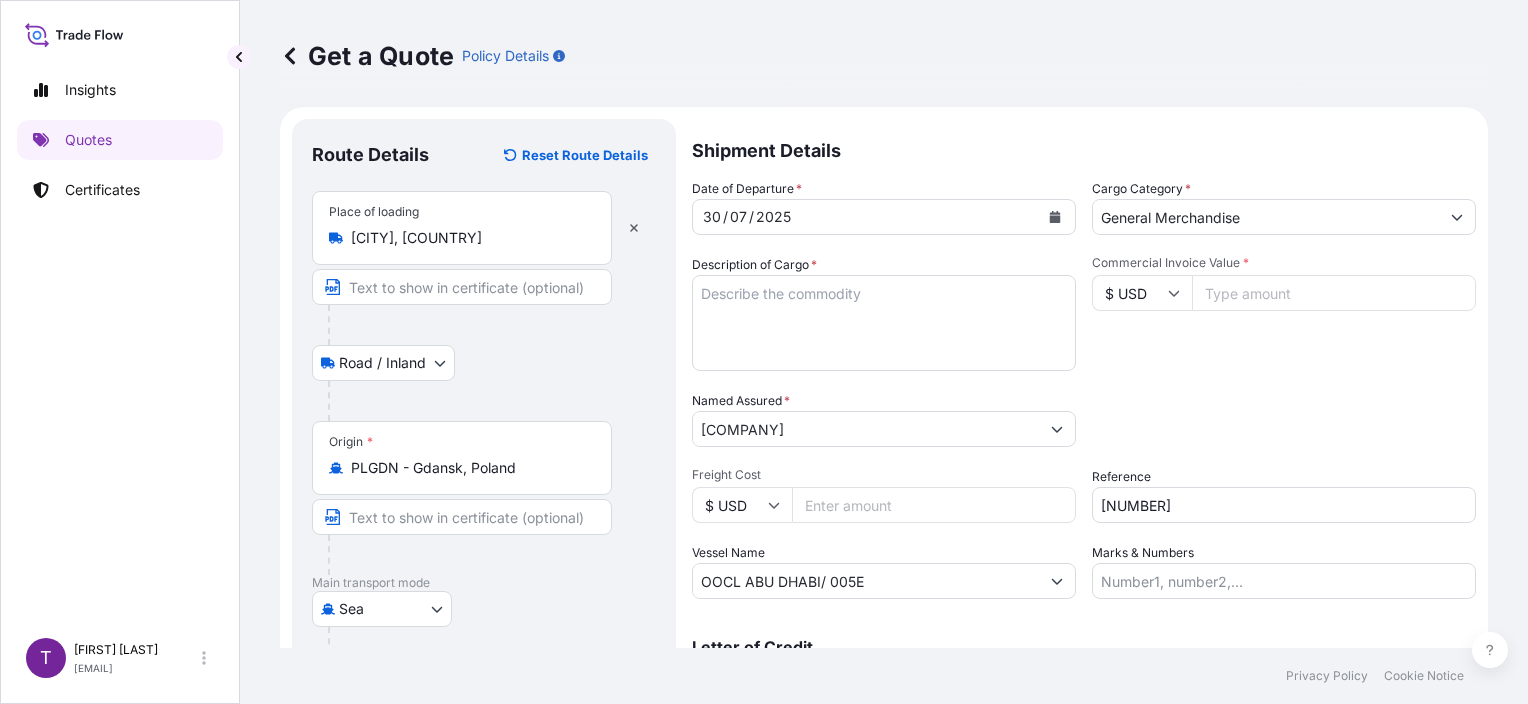 scroll, scrollTop: 0, scrollLeft: 0, axis: both 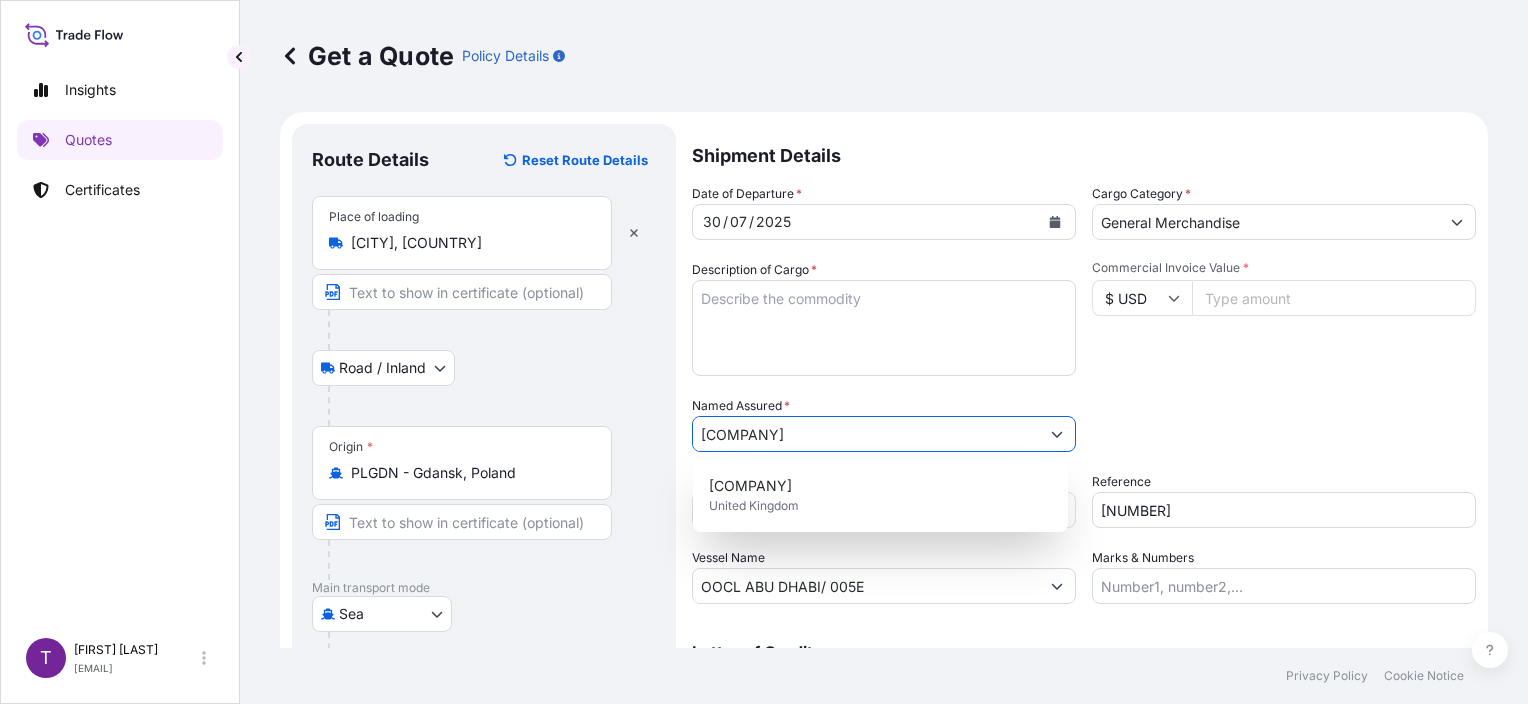 click on "[COMPANY]" at bounding box center [866, 434] 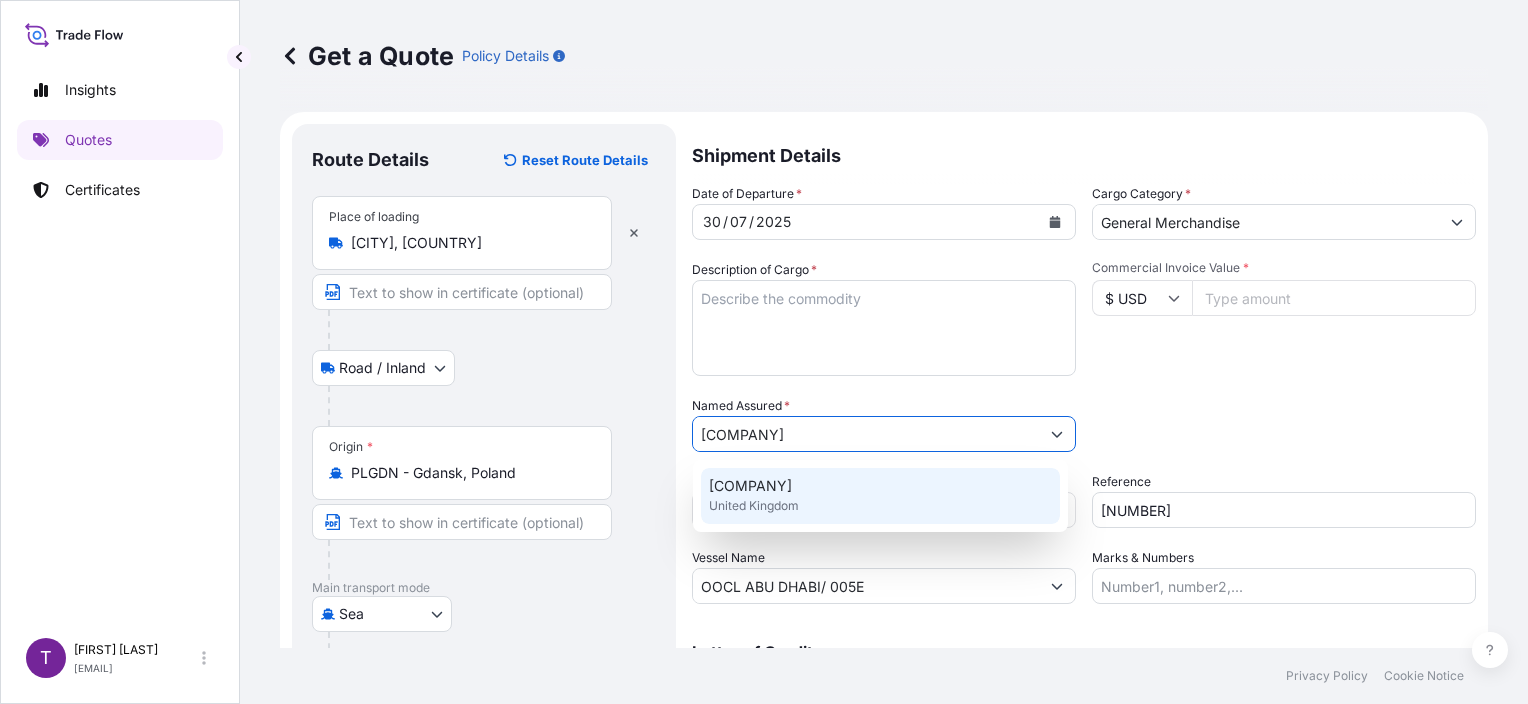 click on "[COMPANY]" at bounding box center (750, 486) 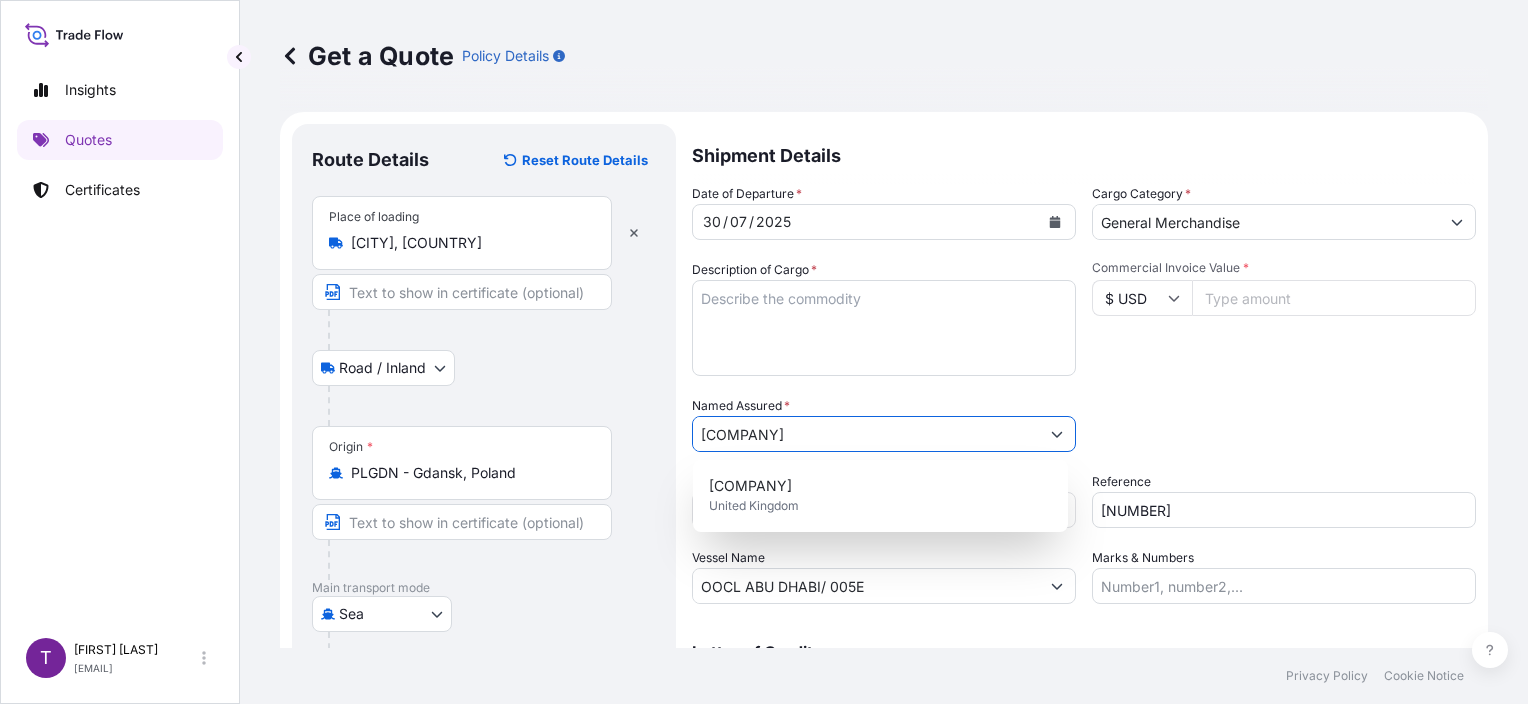 click at bounding box center [1057, 434] 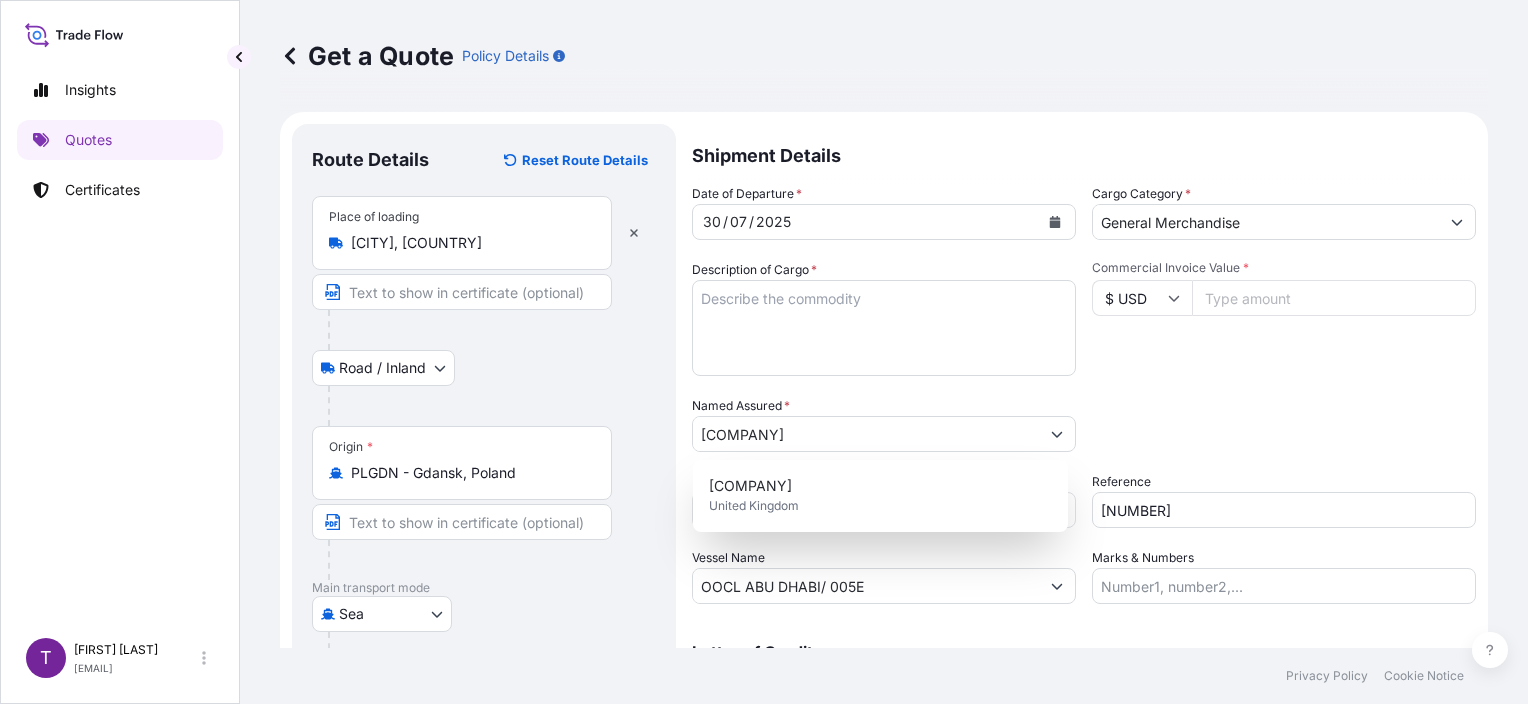 click on "Commercial Invoice Value   *" at bounding box center (1334, 298) 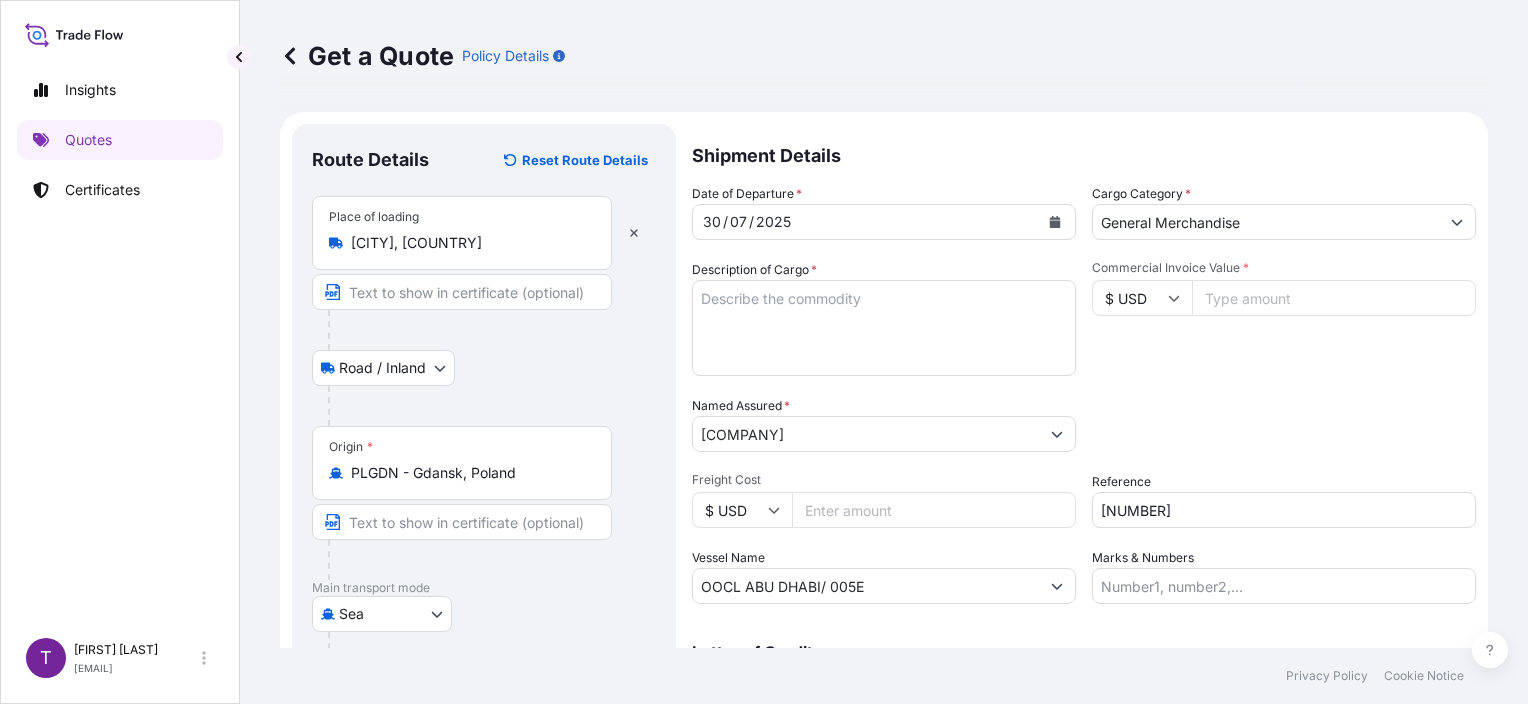 click on "$ USD" at bounding box center [1142, 298] 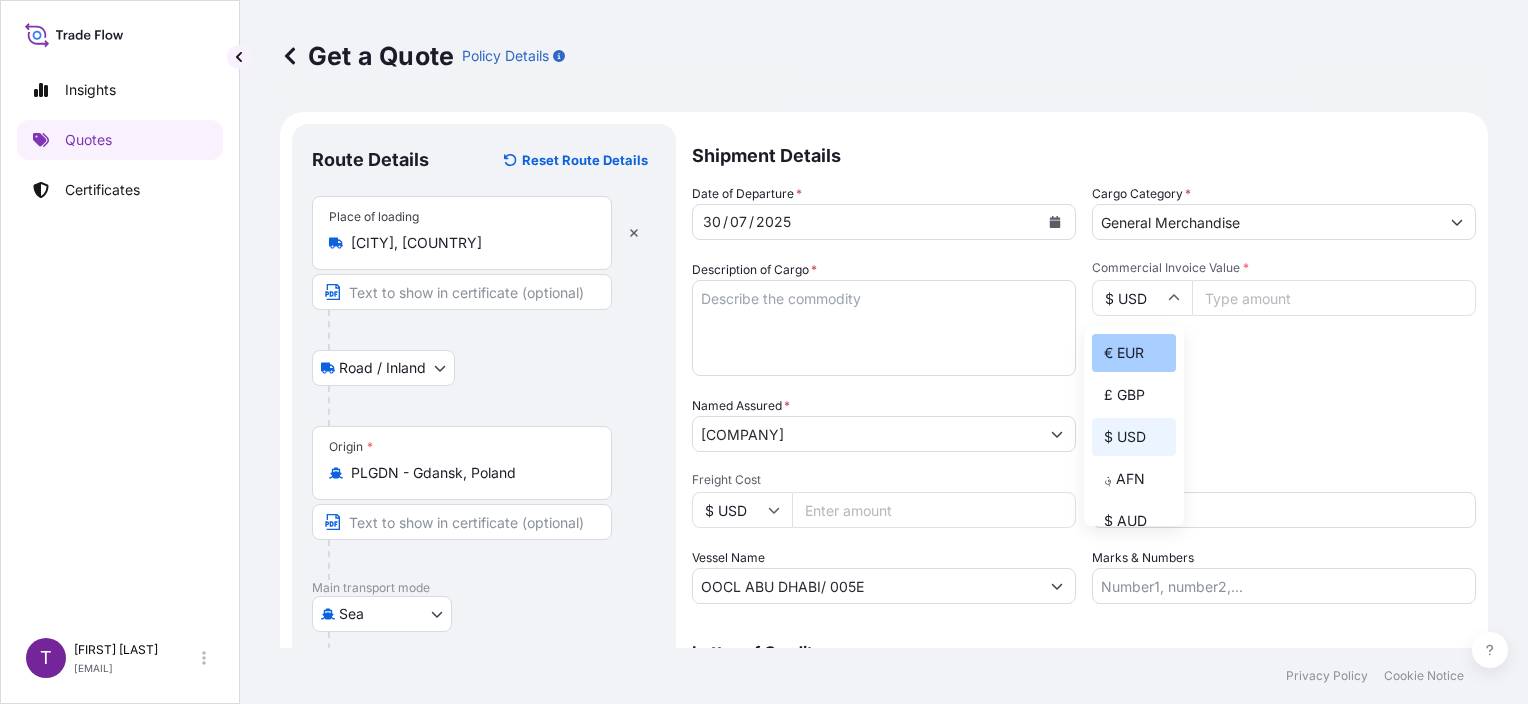 click on "€ EUR" at bounding box center [1134, 353] 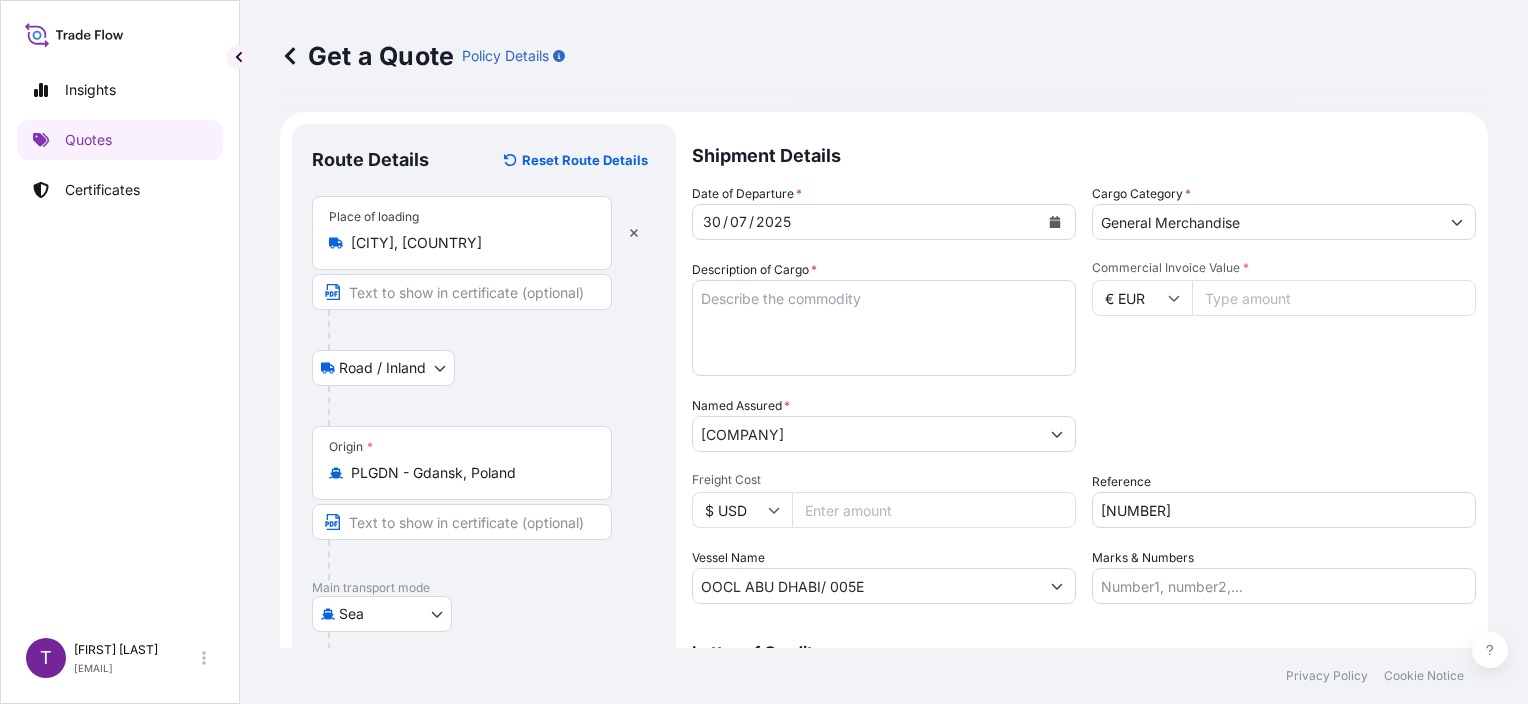 click on "Commercial Invoice Value   *" at bounding box center [1334, 298] 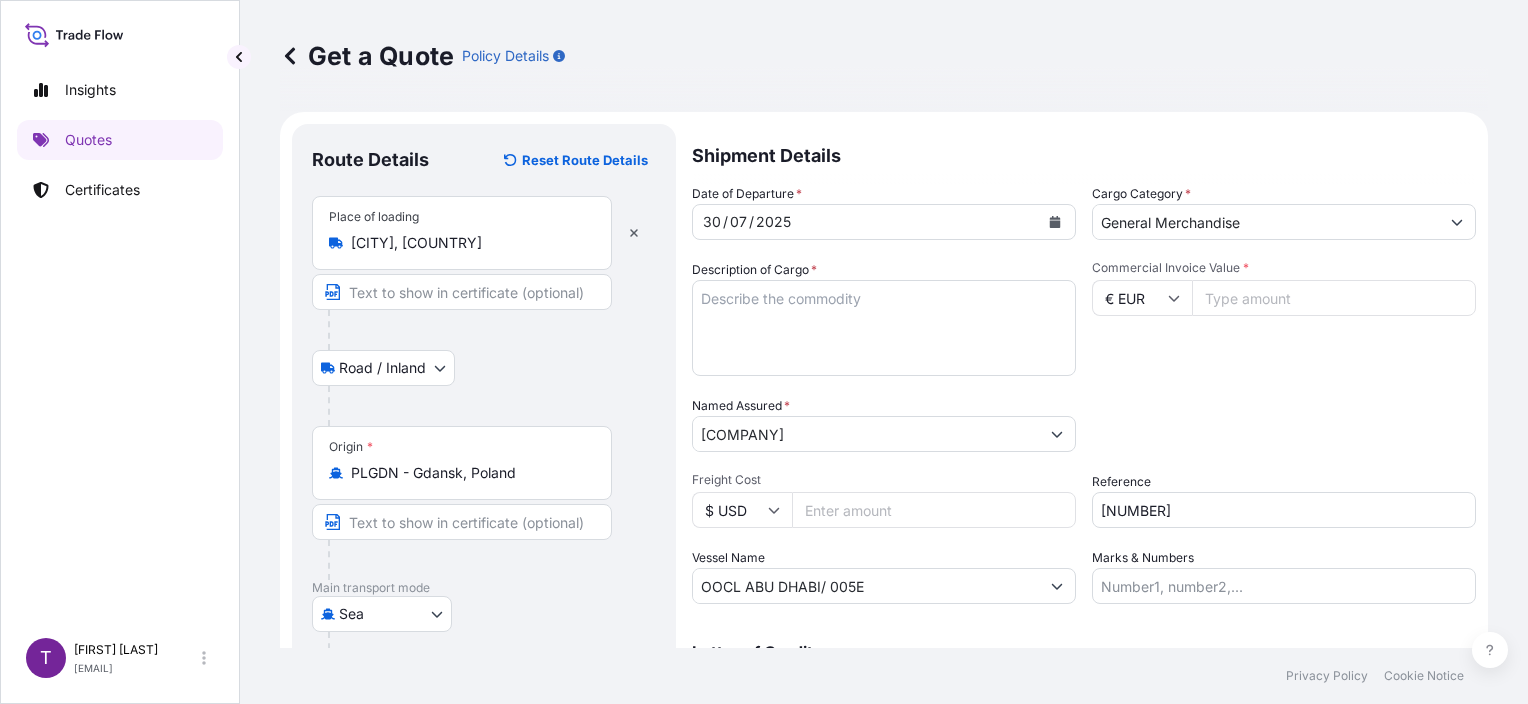 type on "[NUMBER]" 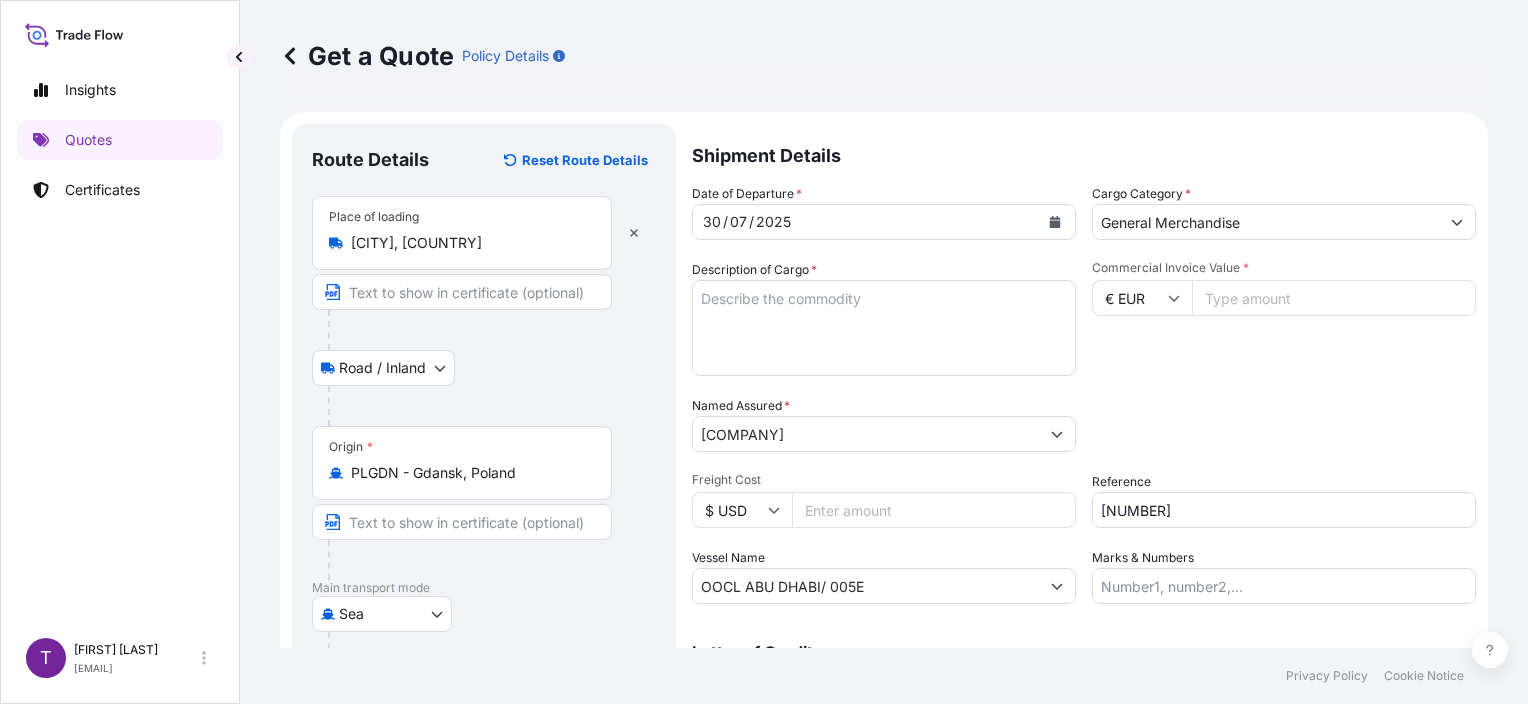 click on "Description of Cargo *" at bounding box center [884, 328] 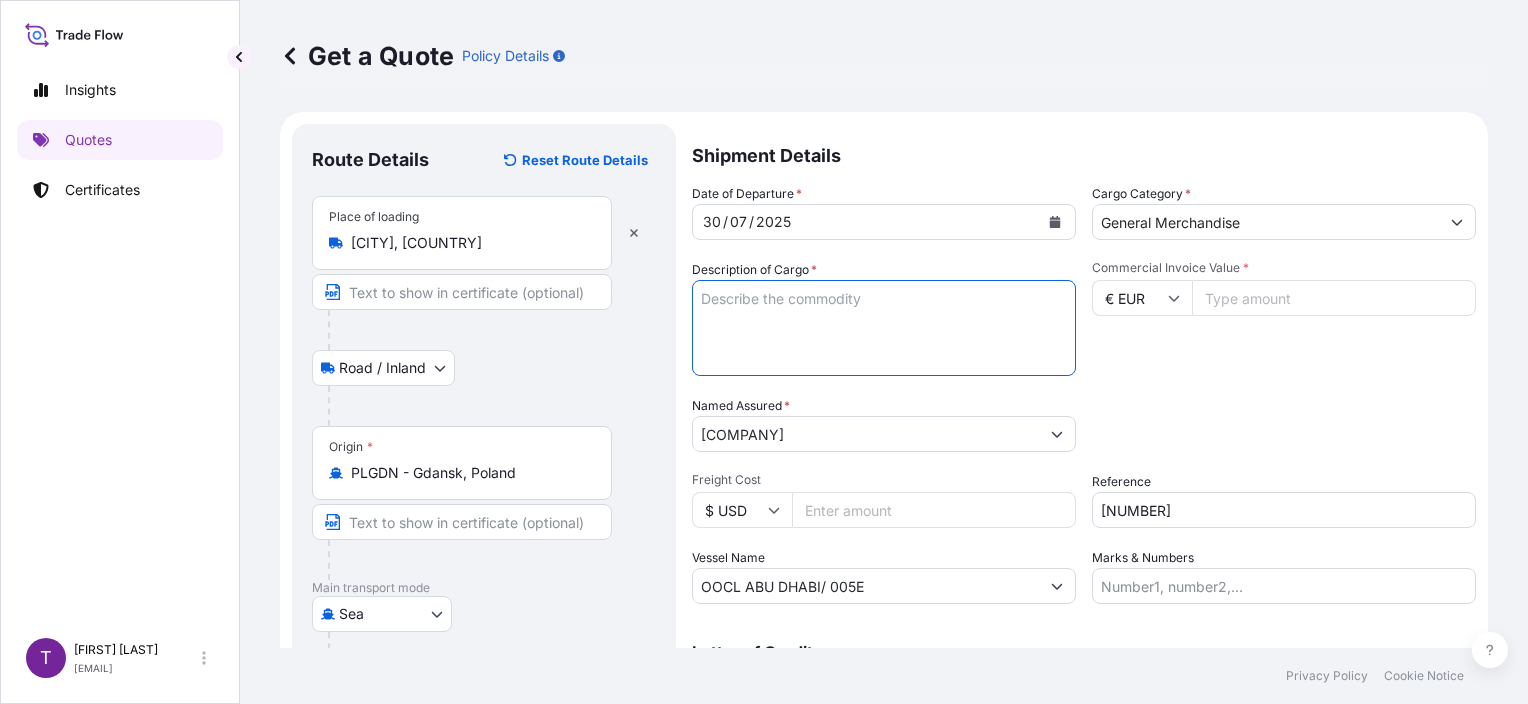 paste on "UNEDGED BEECH TIMBER" 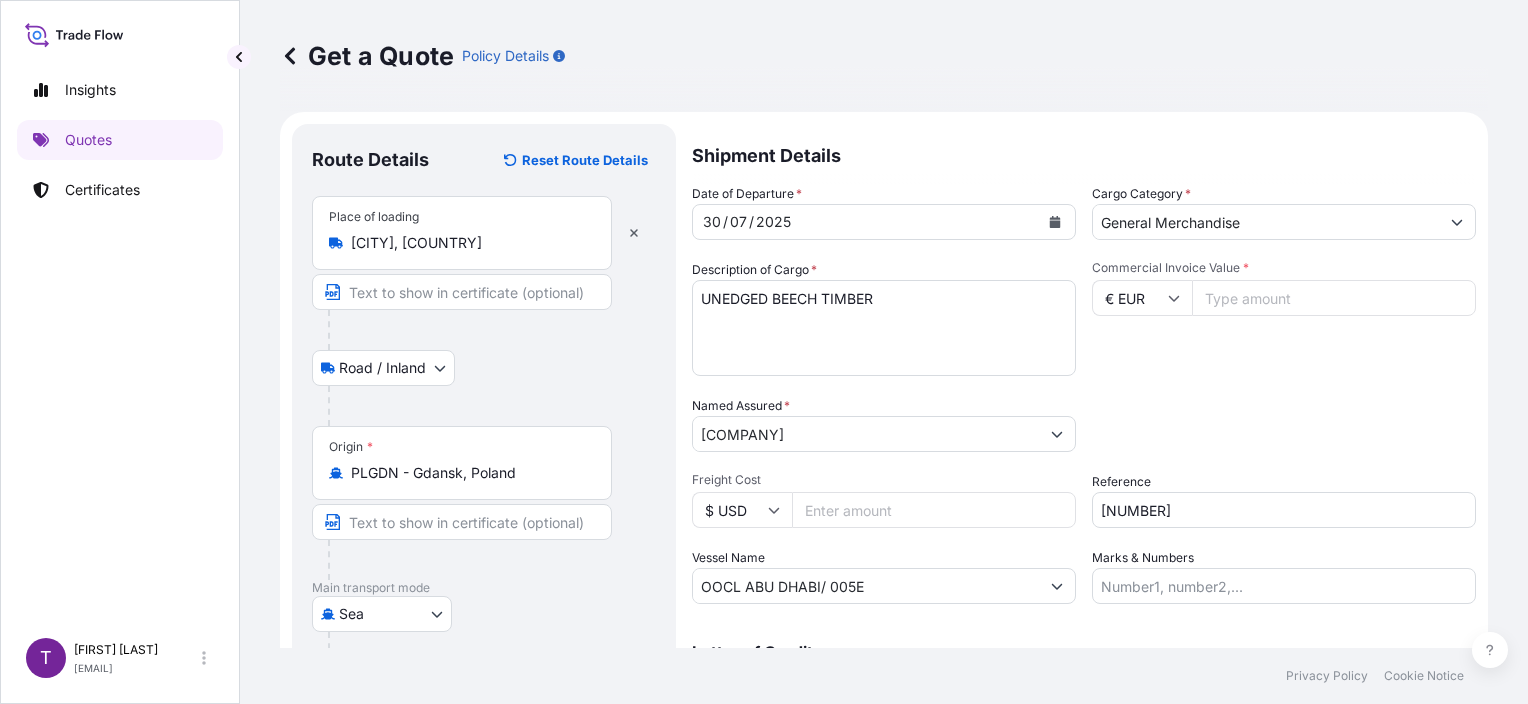 click on "UNEDGED BEECH TIMBER" at bounding box center [884, 328] 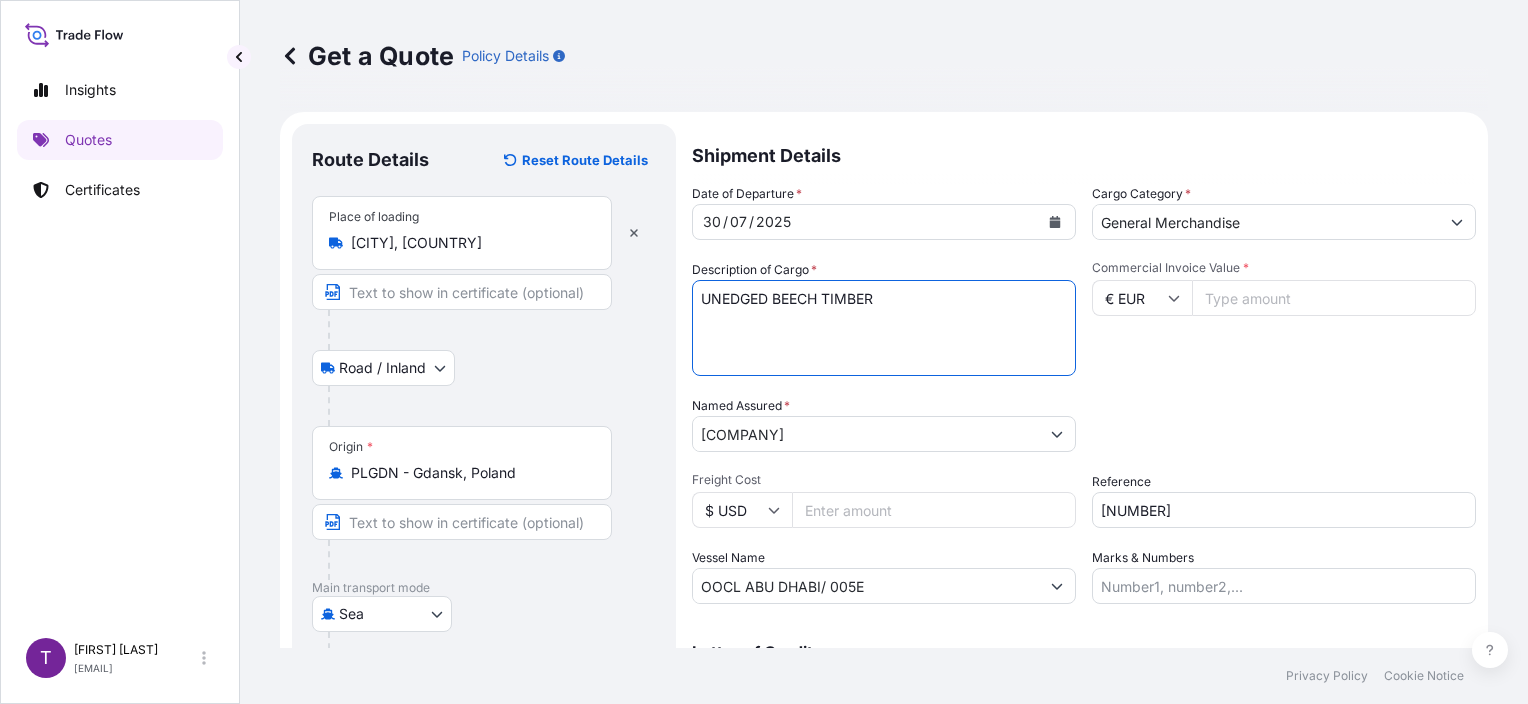paste on "MCCU3039383
16 PACKAGES
GROSS WEIGHT: 25100 KG / 28,297 MTQ
CICU2263830
14 PACKAGES
GROSS WEIGHT: 24880 KG / 28,268 MTQ
BURU6603518
16 PACKAGES
GROSS WEIGHT: 24900 KG / 26,043 MTQ
BURU6659477
16 PACKAGES
GROSS WEIGHT: 25200 KG / 28,716 MTQ" 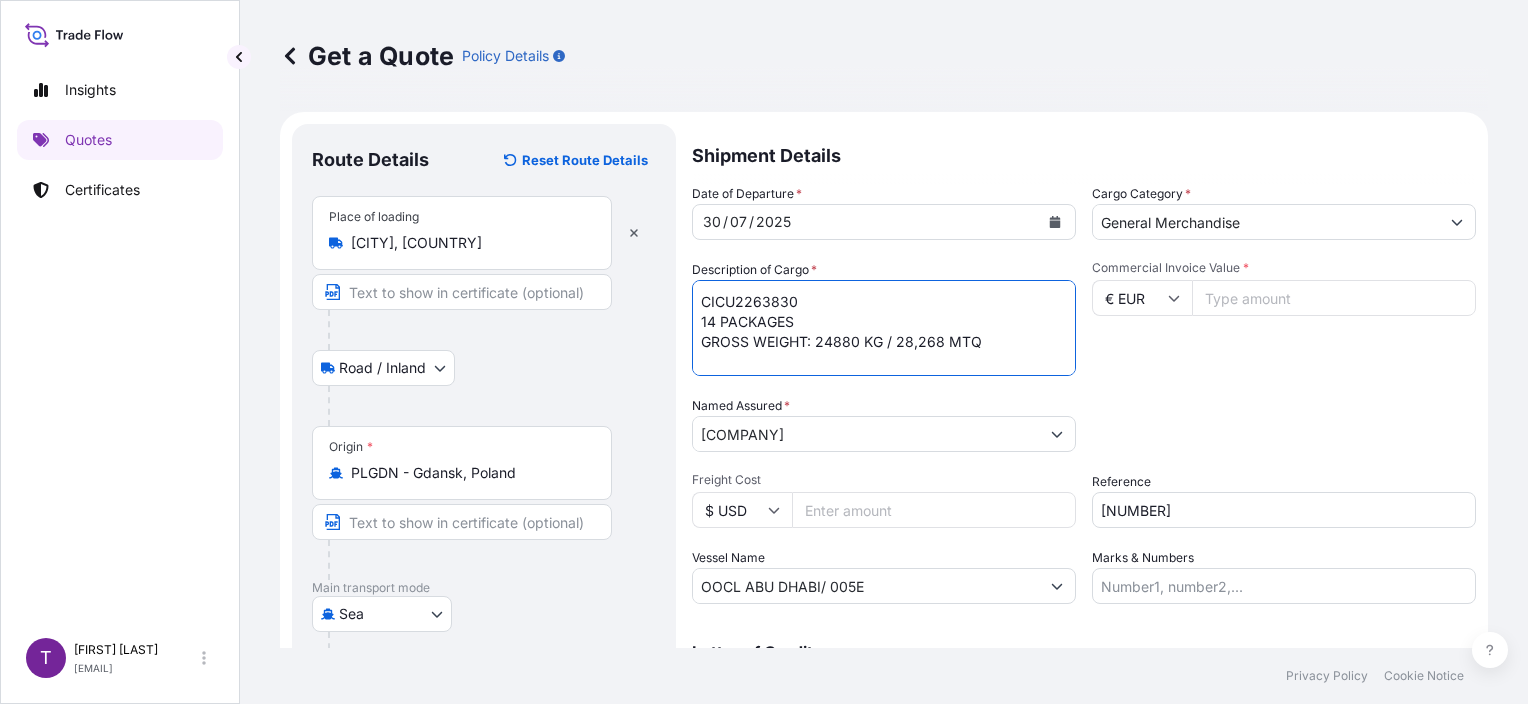 scroll, scrollTop: 0, scrollLeft: 0, axis: both 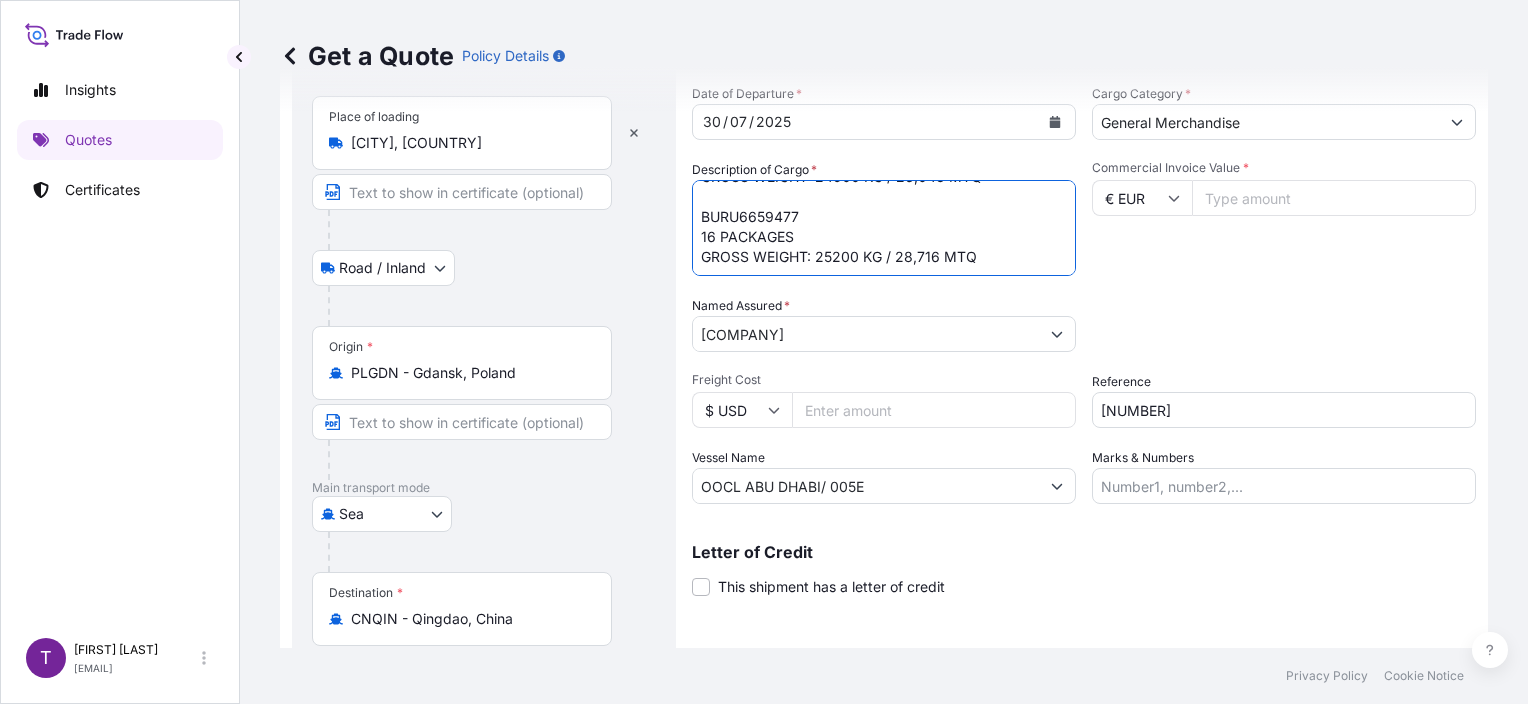click on "UNEDGED BEECH TIMBER
MCCU3039383
16 PACKAGES
GROSS WEIGHT: 25100 KG / 28,297 MTQ
CICU2263830
14 PACKAGES
GROSS WEIGHT: 24880 KG / 28,268 MTQ
BURU6603518
16 PACKAGES
GROSS WEIGHT: 24900 KG / 26,043 MTQ
BURU6659477
16 PACKAGES
GROSS WEIGHT: 25200 KG / 28,716 MTQ" at bounding box center (884, 228) 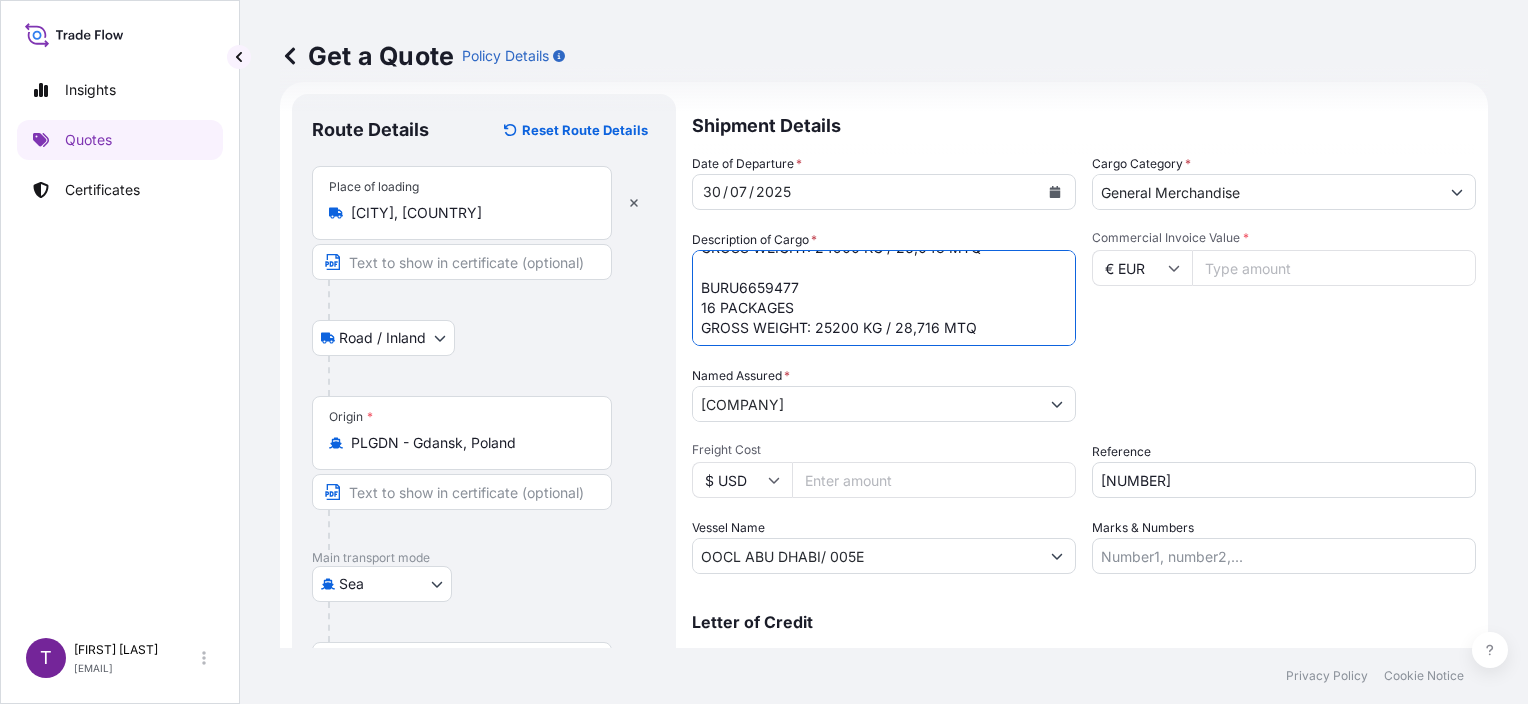 scroll, scrollTop: 0, scrollLeft: 0, axis: both 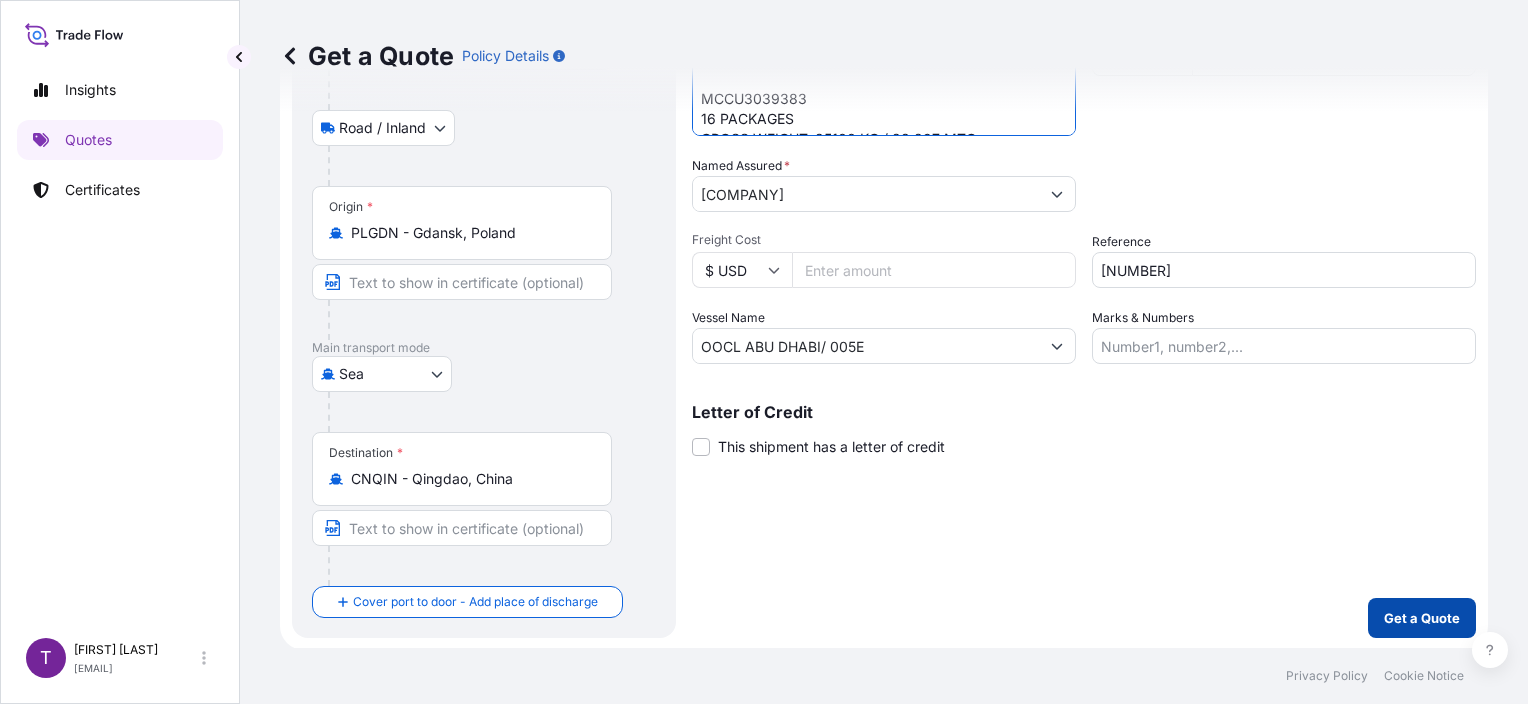 type on "UNEDGED BEECH TIMBER
MCCU3039383
16 PACKAGES
GROSS WEIGHT: 25100 KG / 28,297 MTQ
CICU2263830
14 PACKAGES
GROSS WEIGHT: 24880 KG / 28,268 MTQ
BURU6603518
16 PACKAGES
GROSS WEIGHT: 24900 KG / 26,043 MTQ
BURU6659477
16 PACKAGES
GROSS WEIGHT: 25200 KG / 28,716 MTQ" 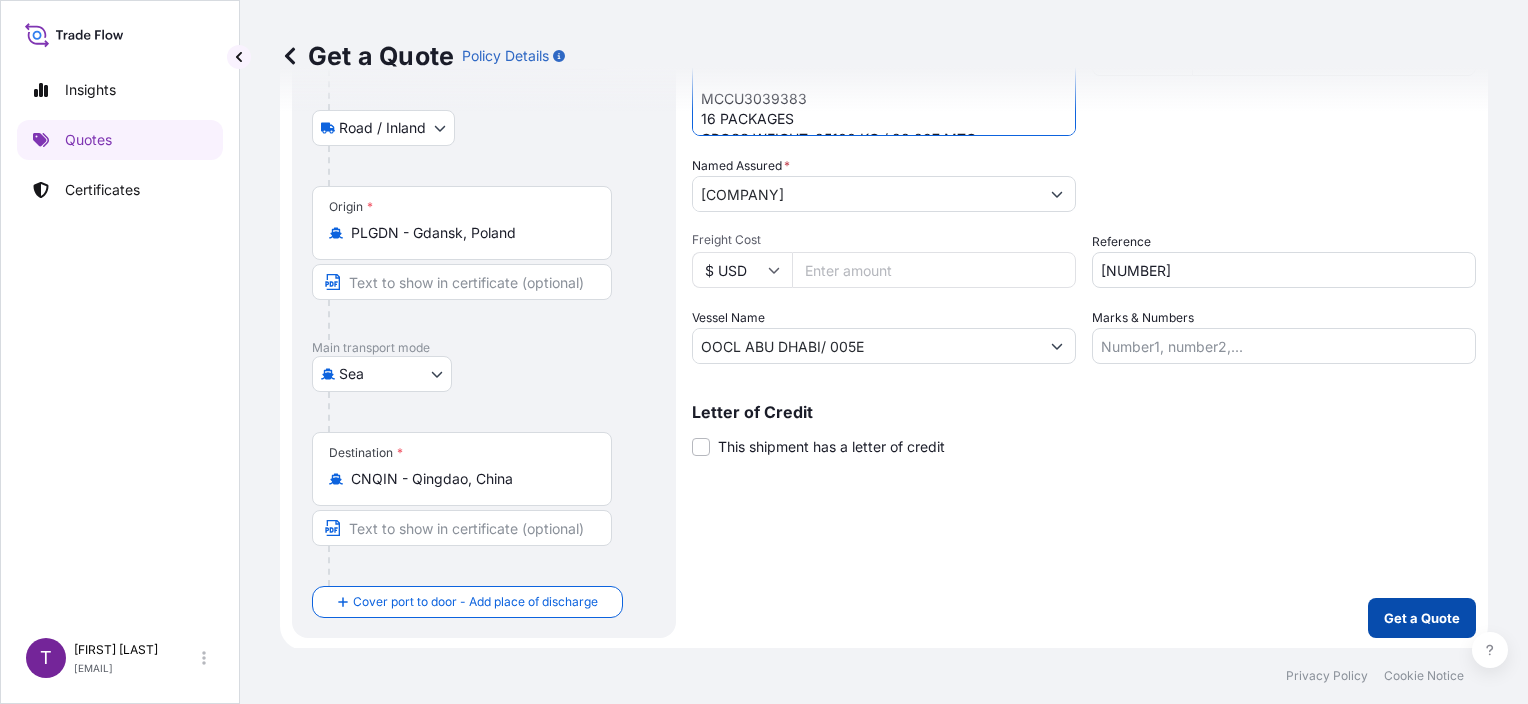 click on "Get a Quote" at bounding box center (1422, 618) 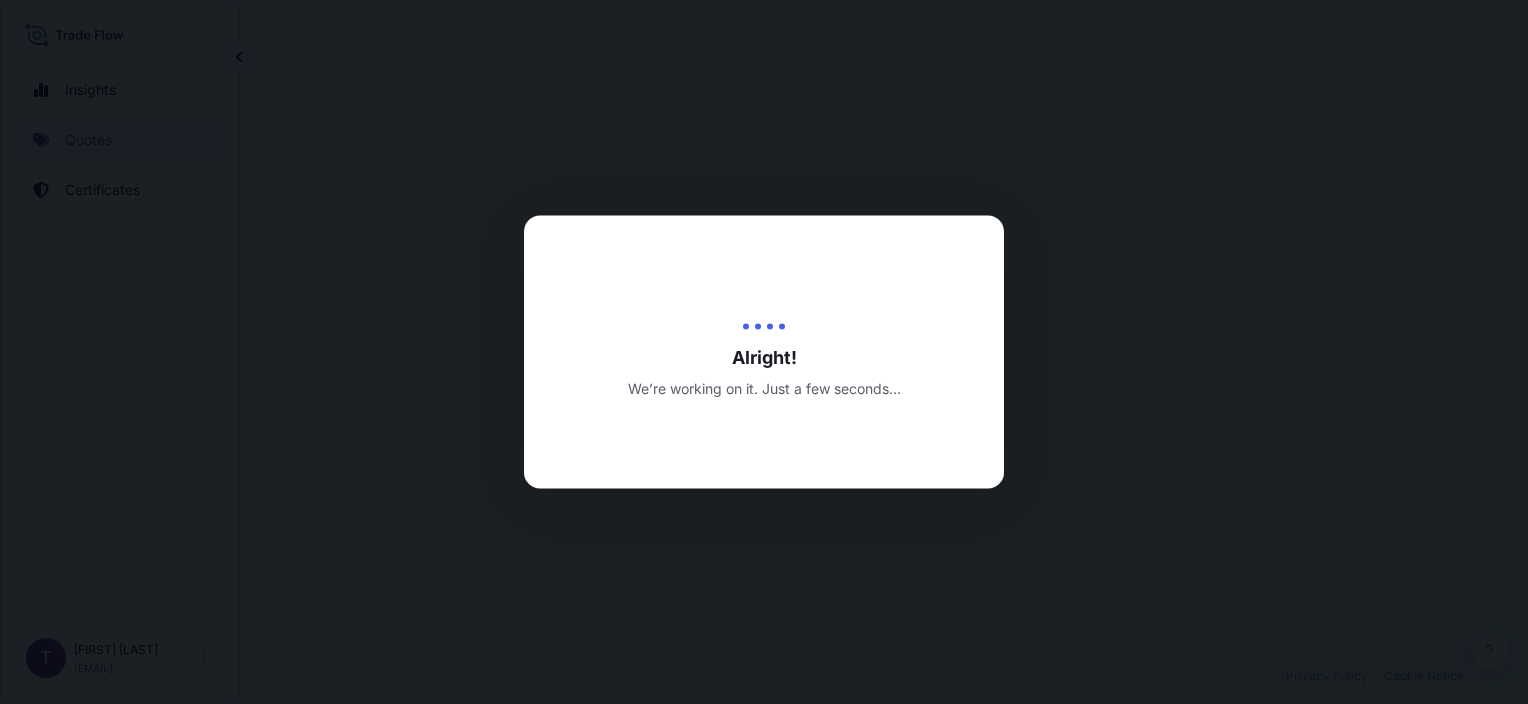 scroll, scrollTop: 0, scrollLeft: 0, axis: both 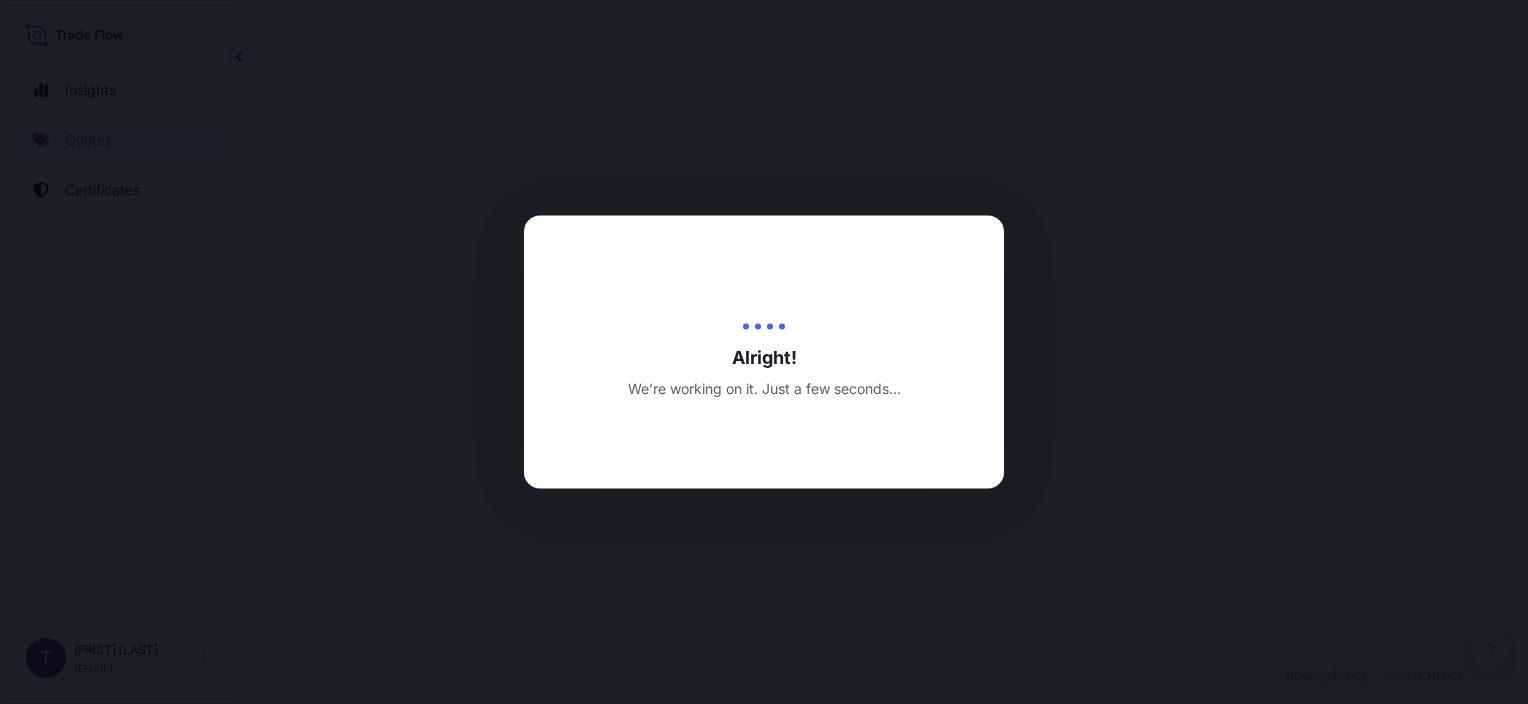 select on "Road / Inland" 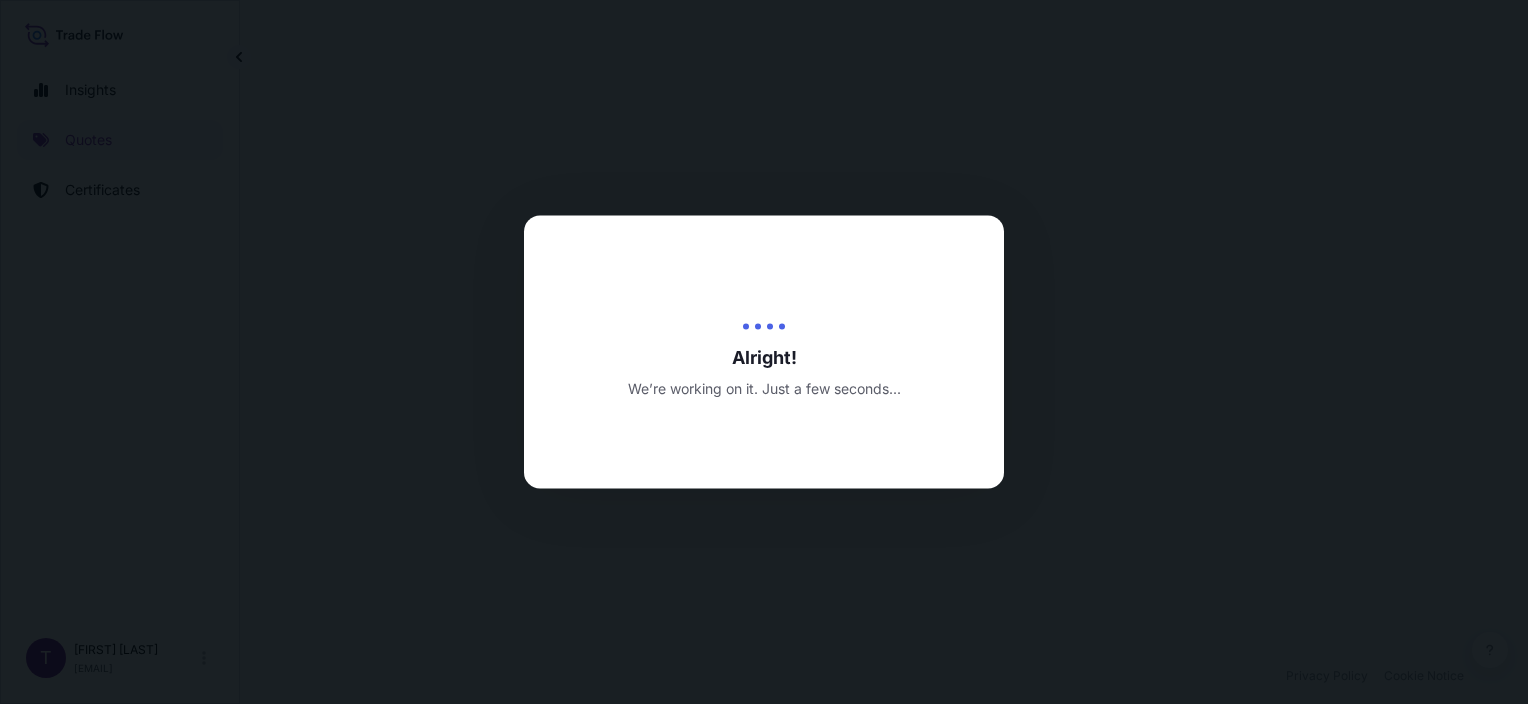 select on "Sea" 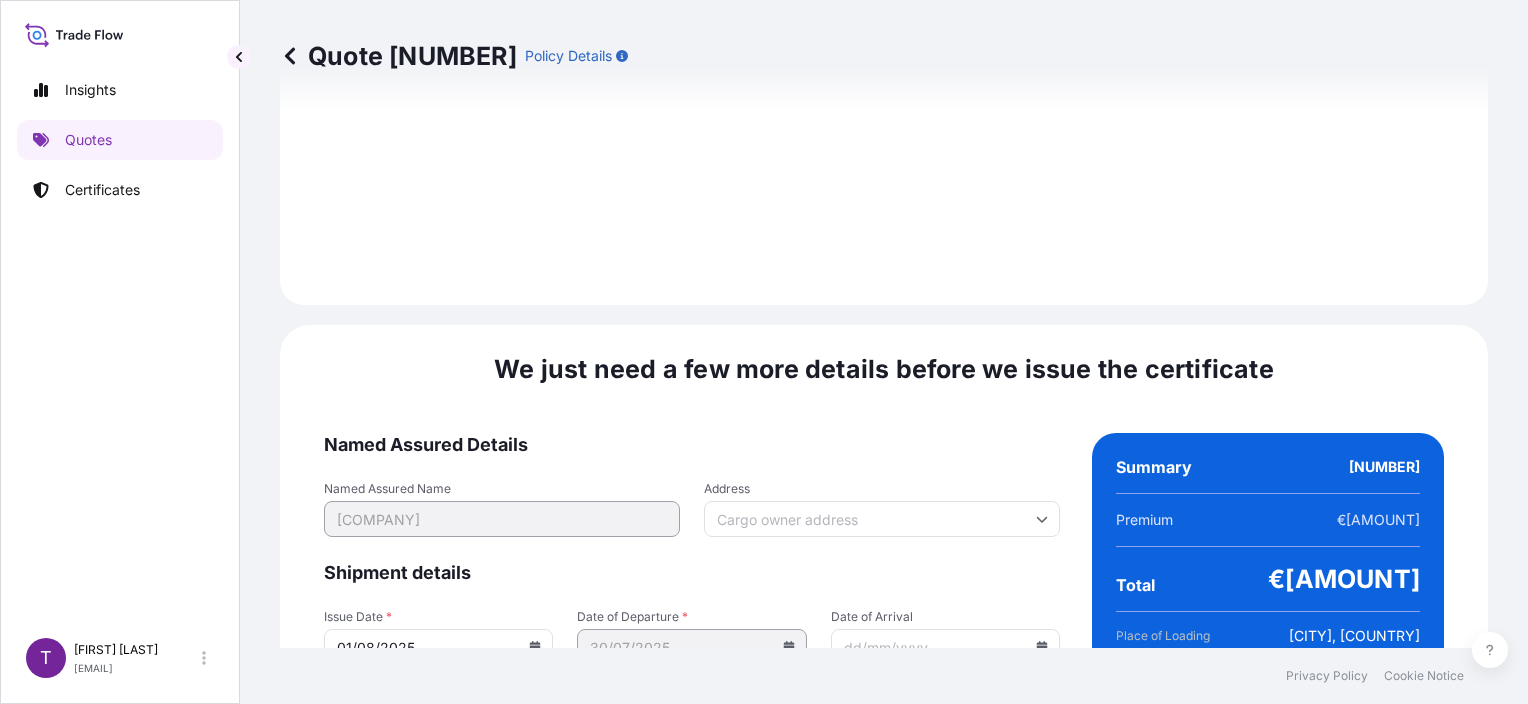 scroll, scrollTop: 2582, scrollLeft: 0, axis: vertical 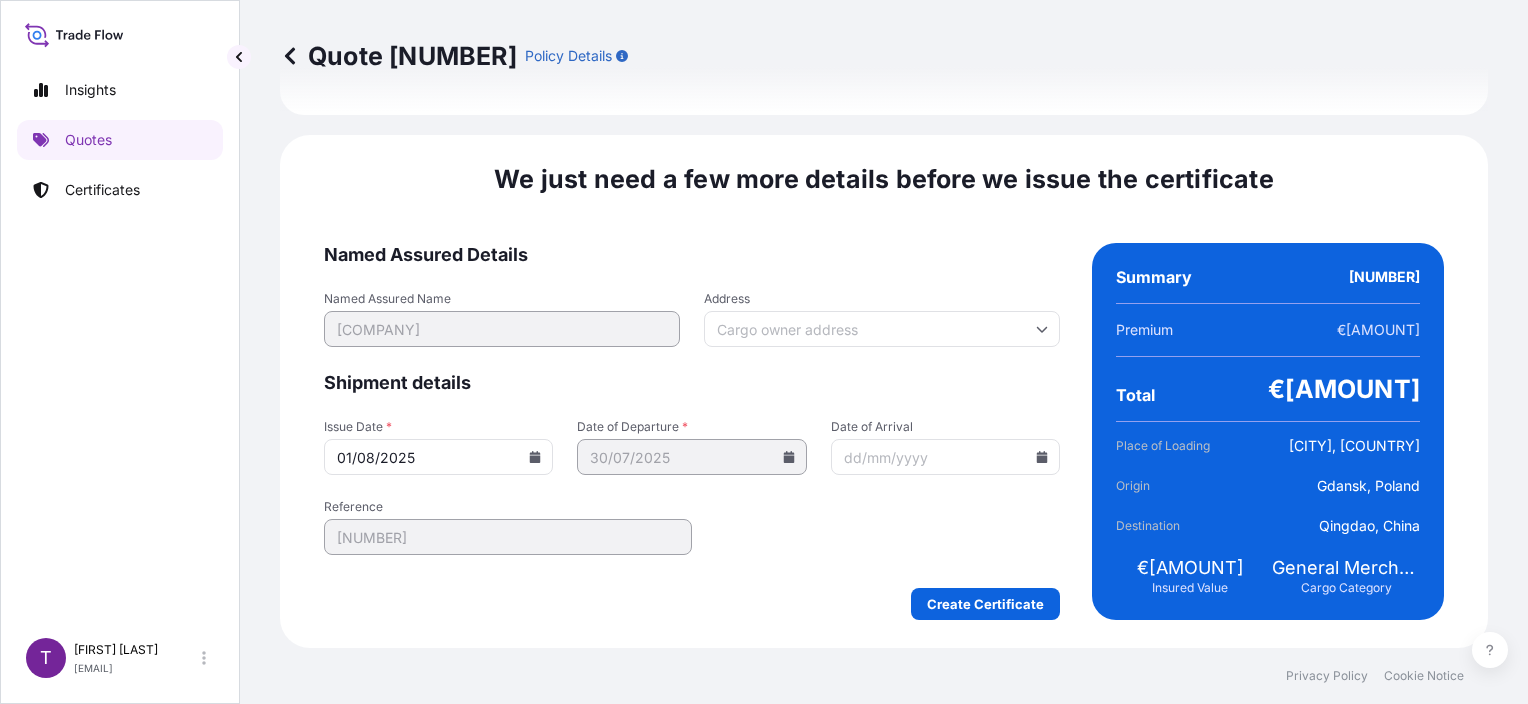 click on "Address" at bounding box center [882, 329] 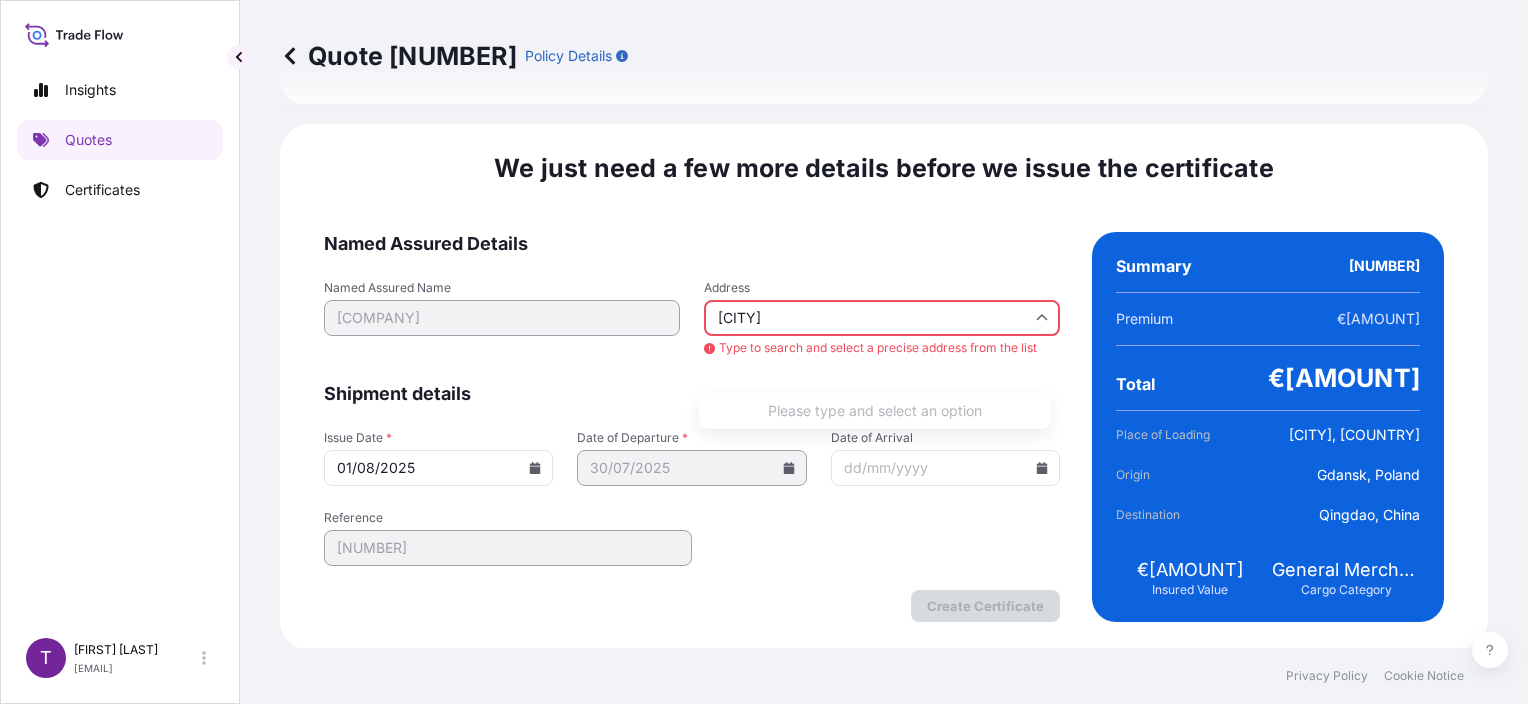 type on "j" 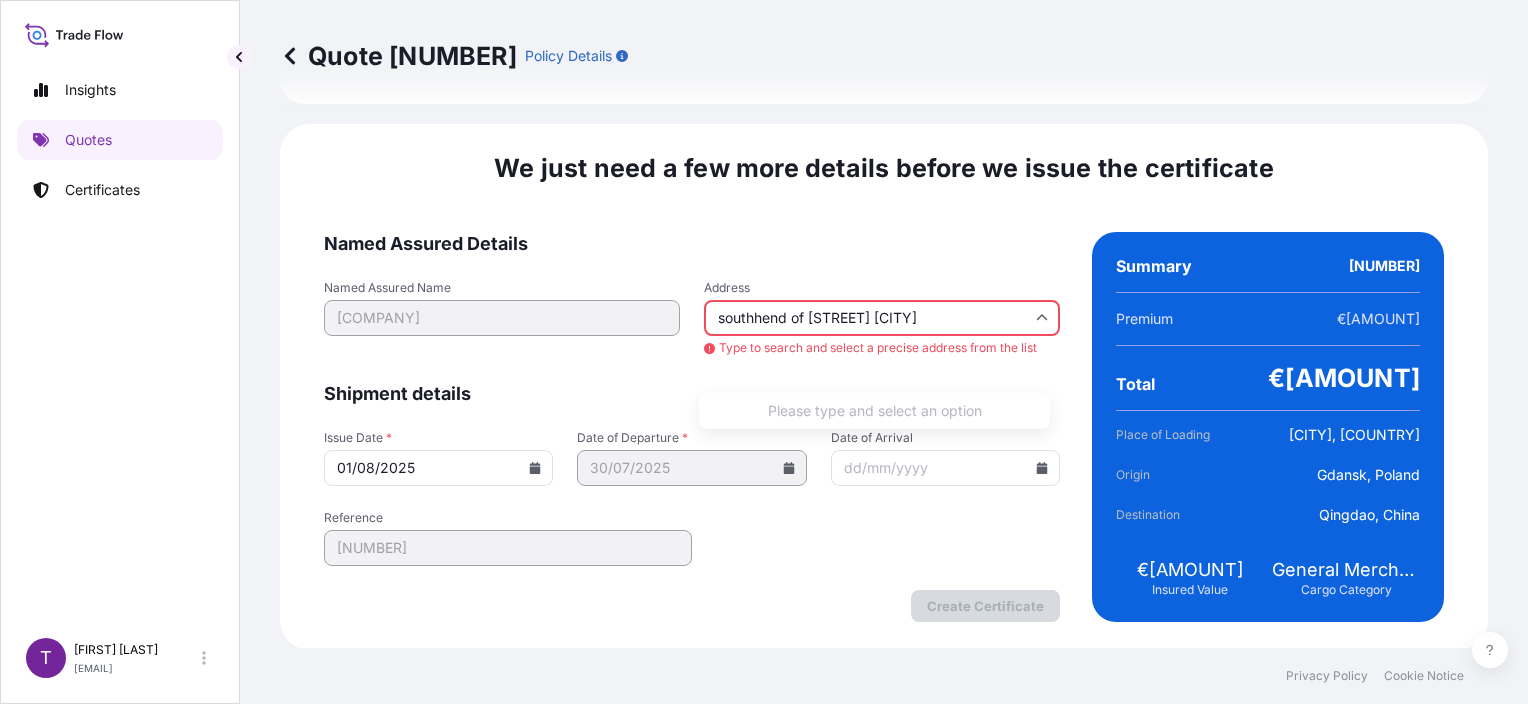 type on "southhend of [STREET] [CITY]" 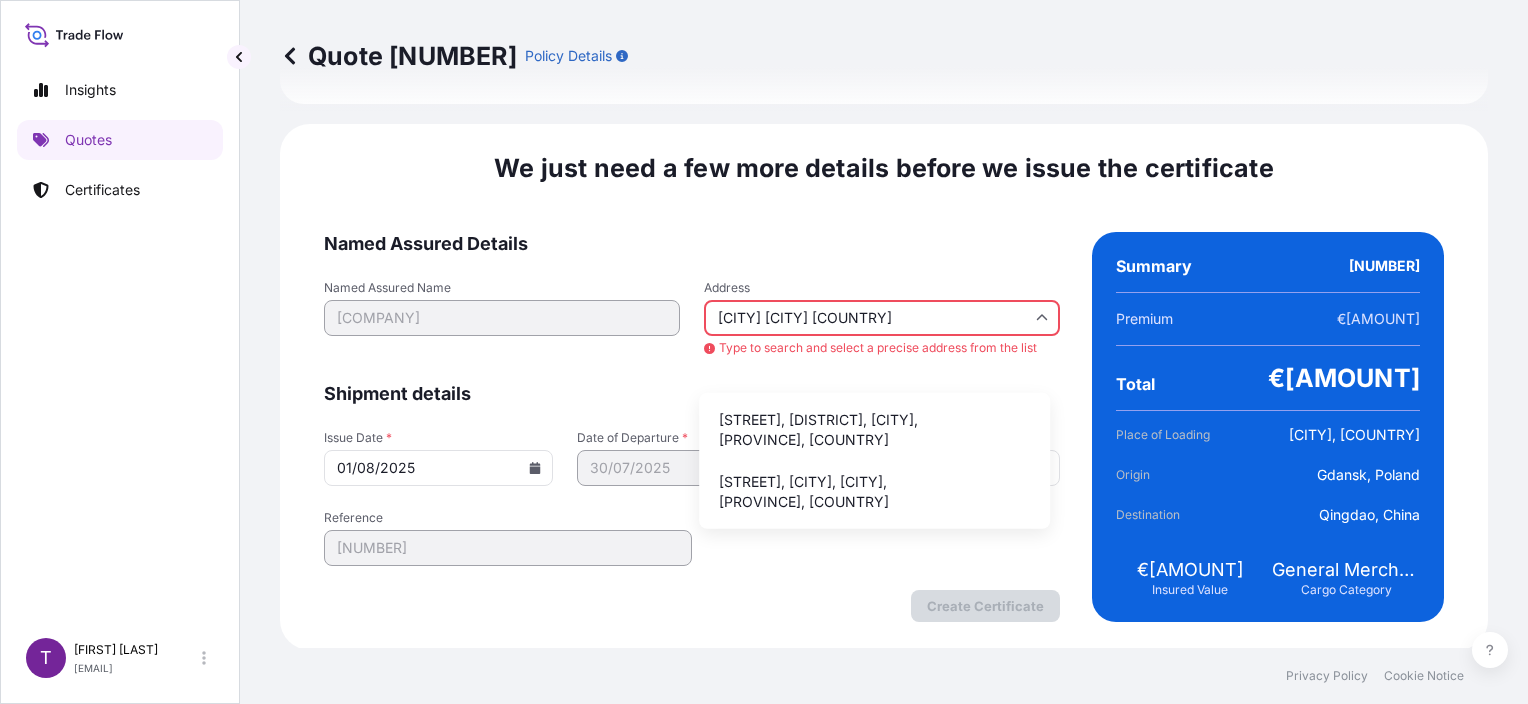 click on "Named Assured Name   [COMPANY] Address   [CITY] [CITY] [CITY], [PROVINCE] [COUNTRY] Type to search and select a precise address from the list [STREET], [DISTRICT], [CITY], [PROVINCE] [COUNTRY] [STREET], [CITY], [CITY], [PROVINCE] [COUNTRY]" at bounding box center (692, 319) 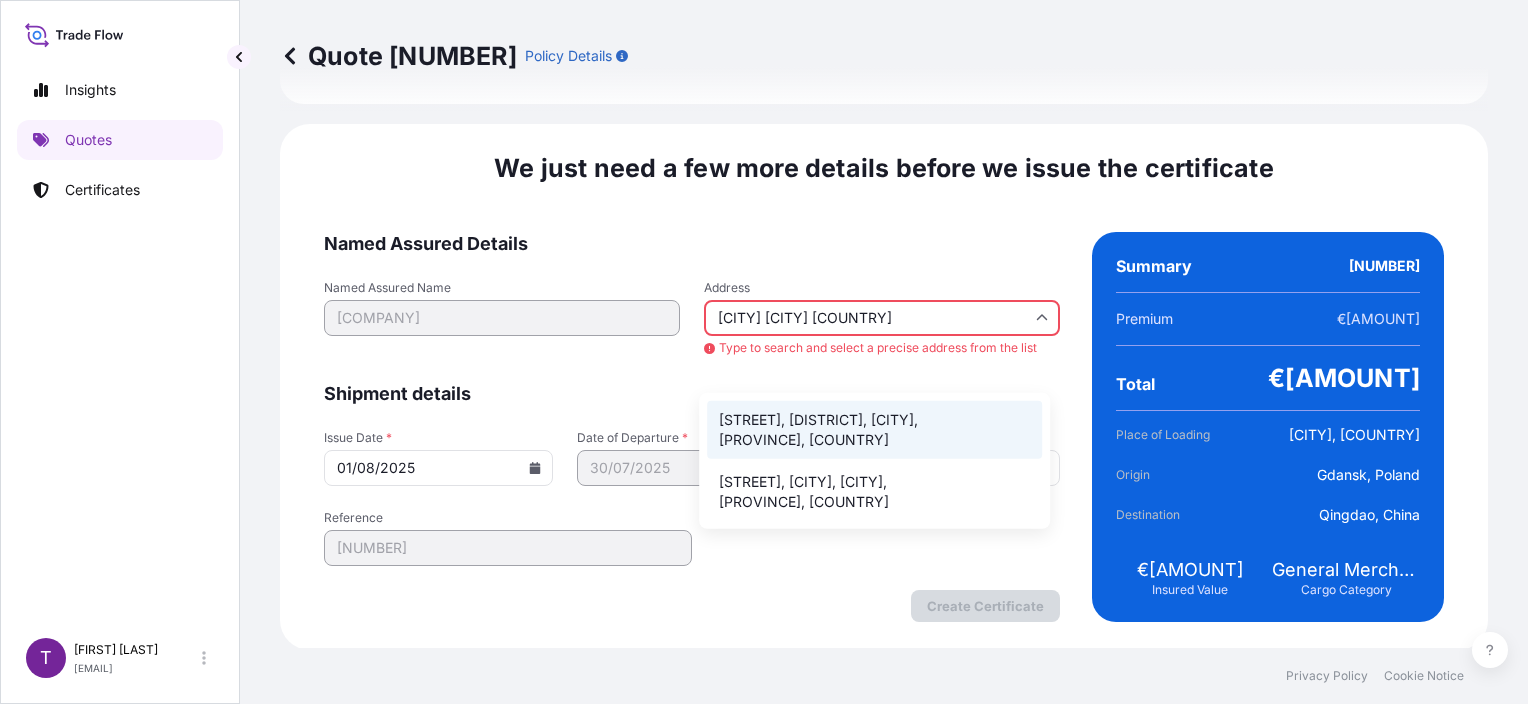 click on "[STREET], [DISTRICT], [CITY], [PROVINCE], [COUNTRY]" at bounding box center [874, 430] 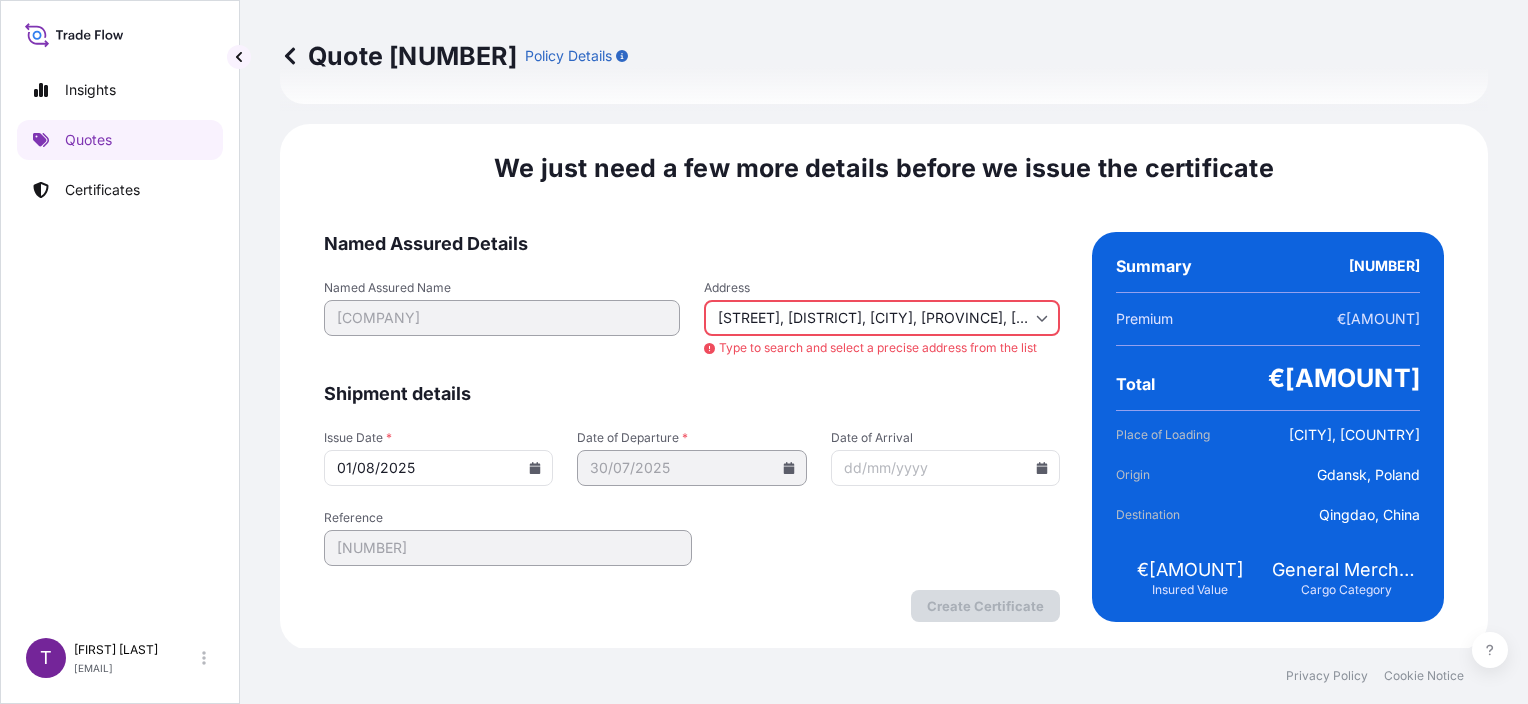 type on "[STREET], [DISTRICT], [CITY], [PROVINCE], [COUNTRY]" 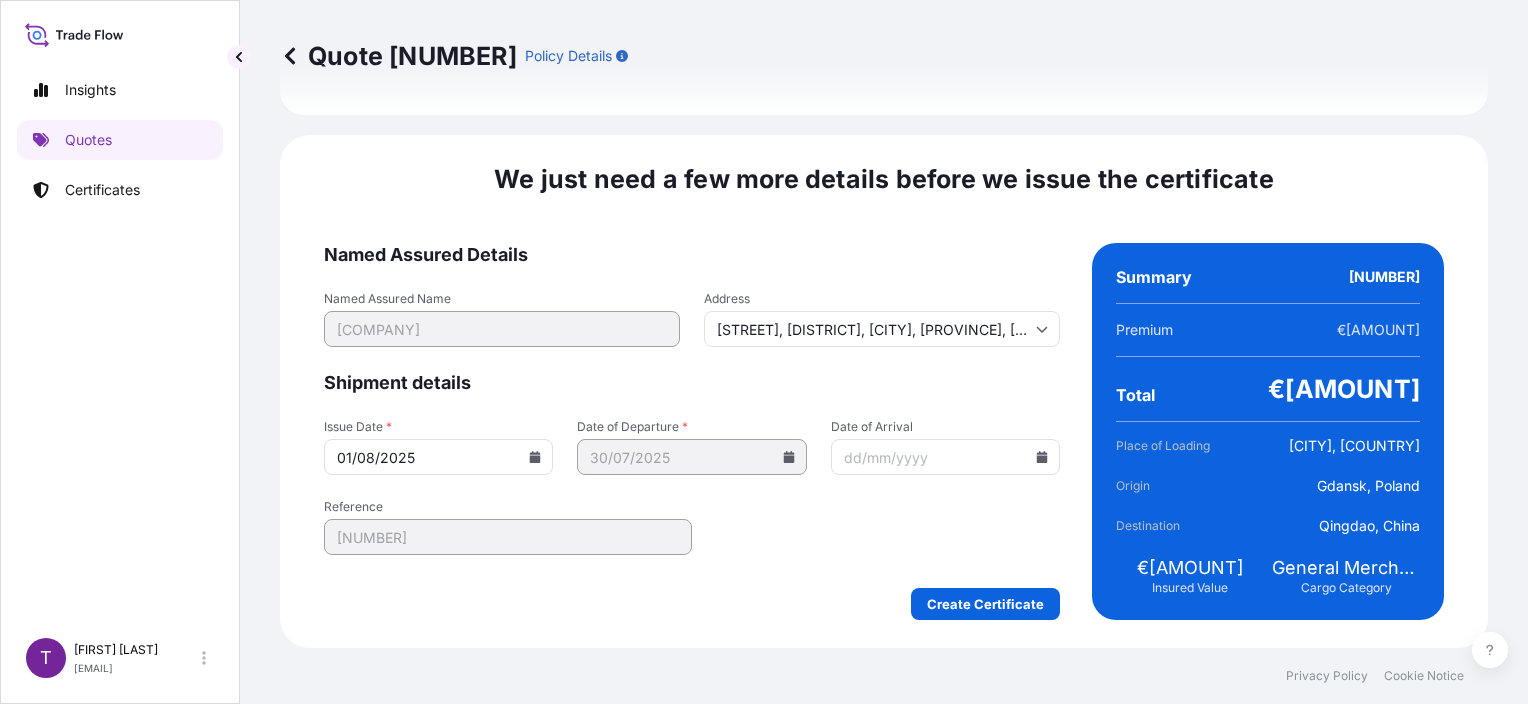 click on "Named Assured Details" at bounding box center [692, 255] 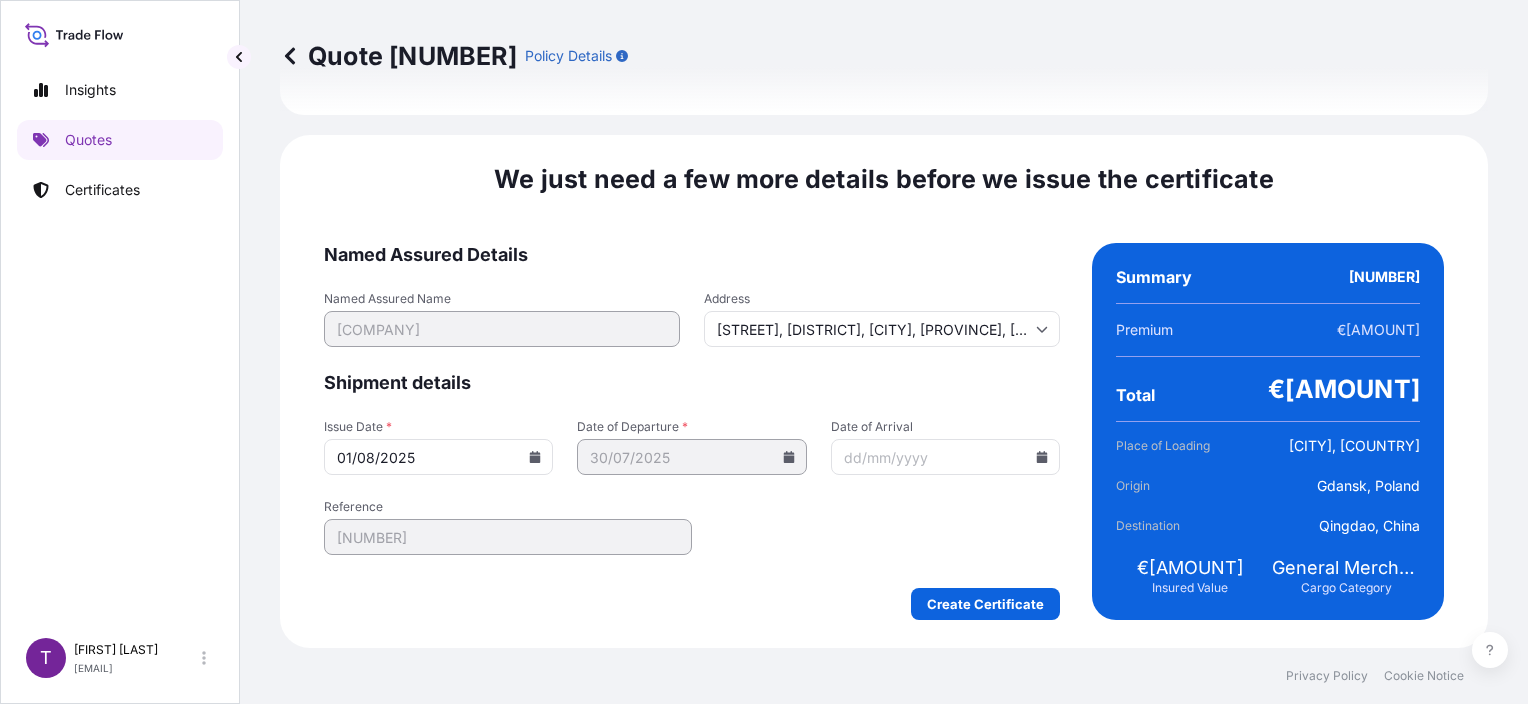 click 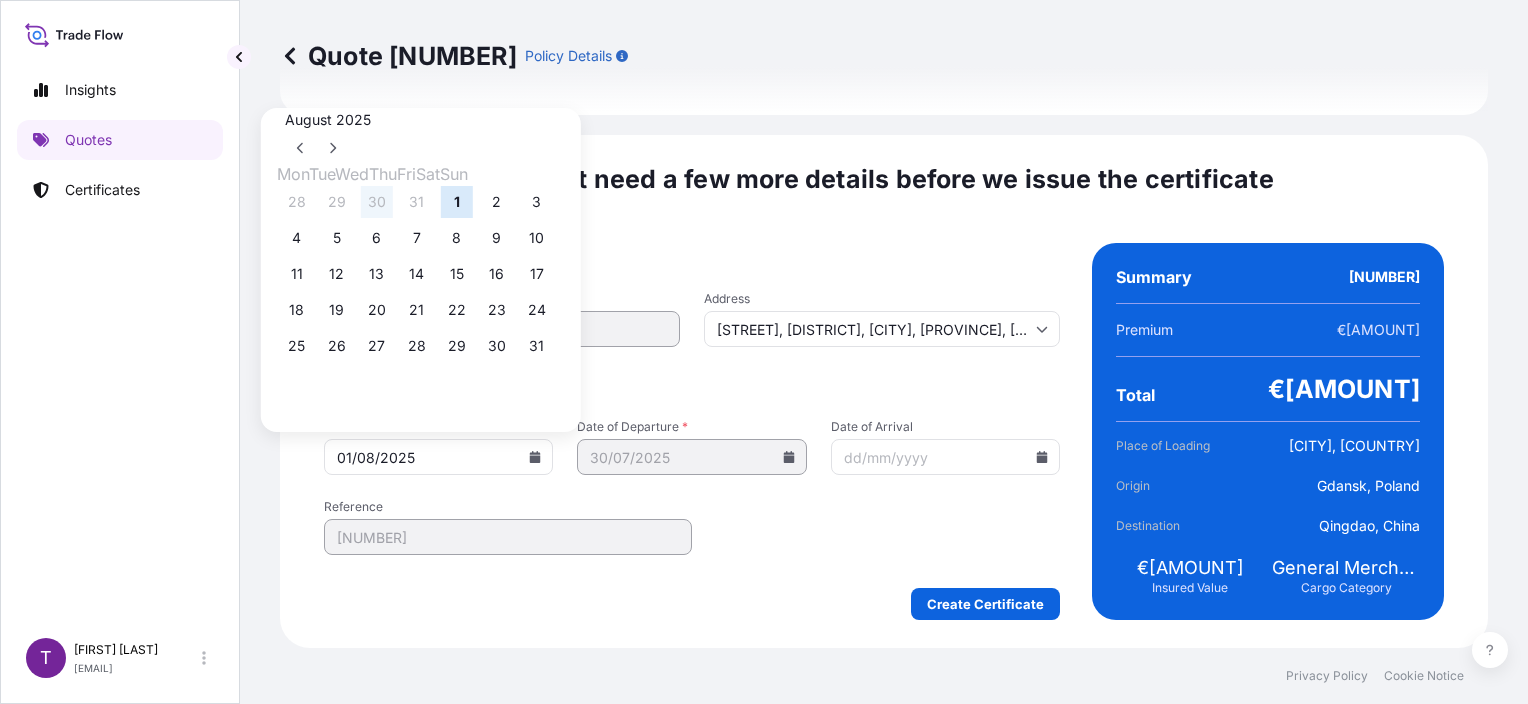 click on "30" at bounding box center [377, 202] 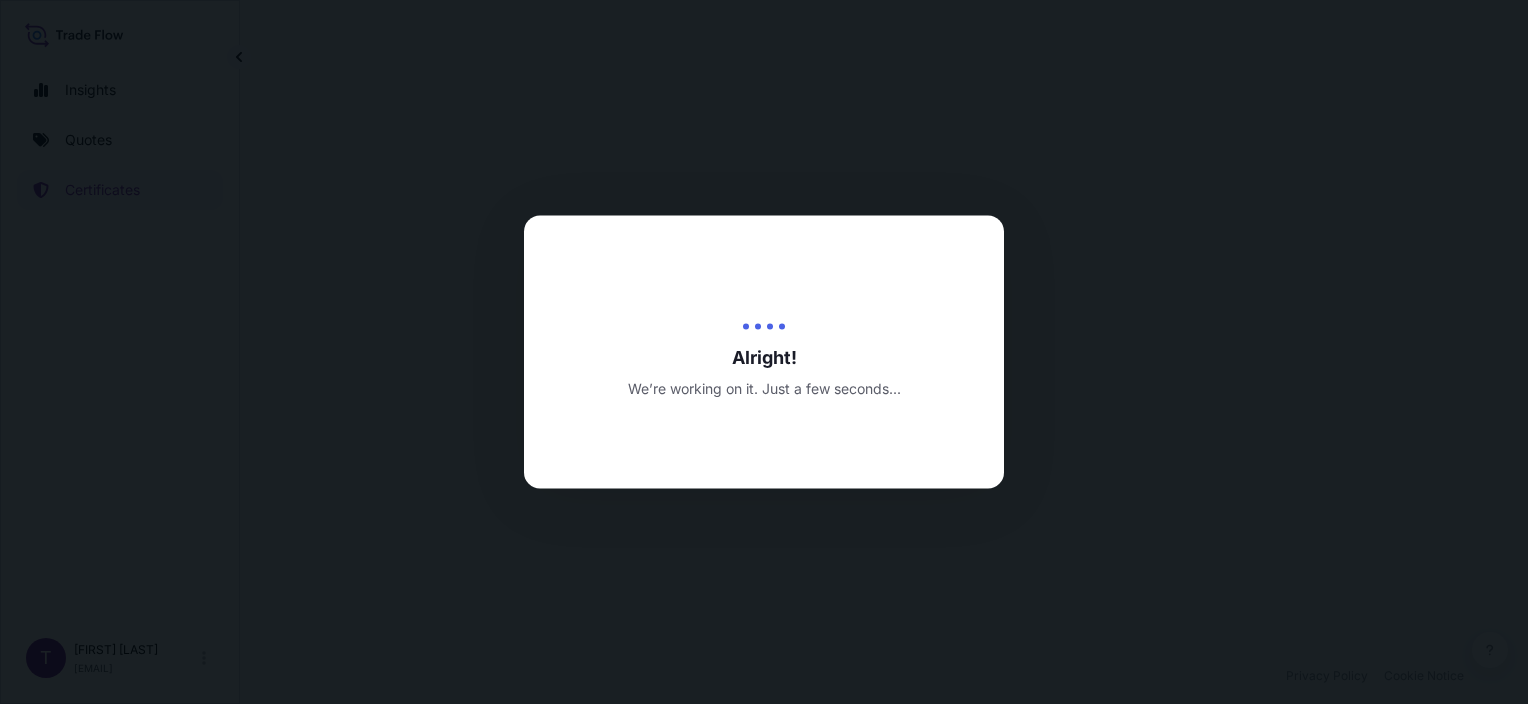 scroll, scrollTop: 0, scrollLeft: 0, axis: both 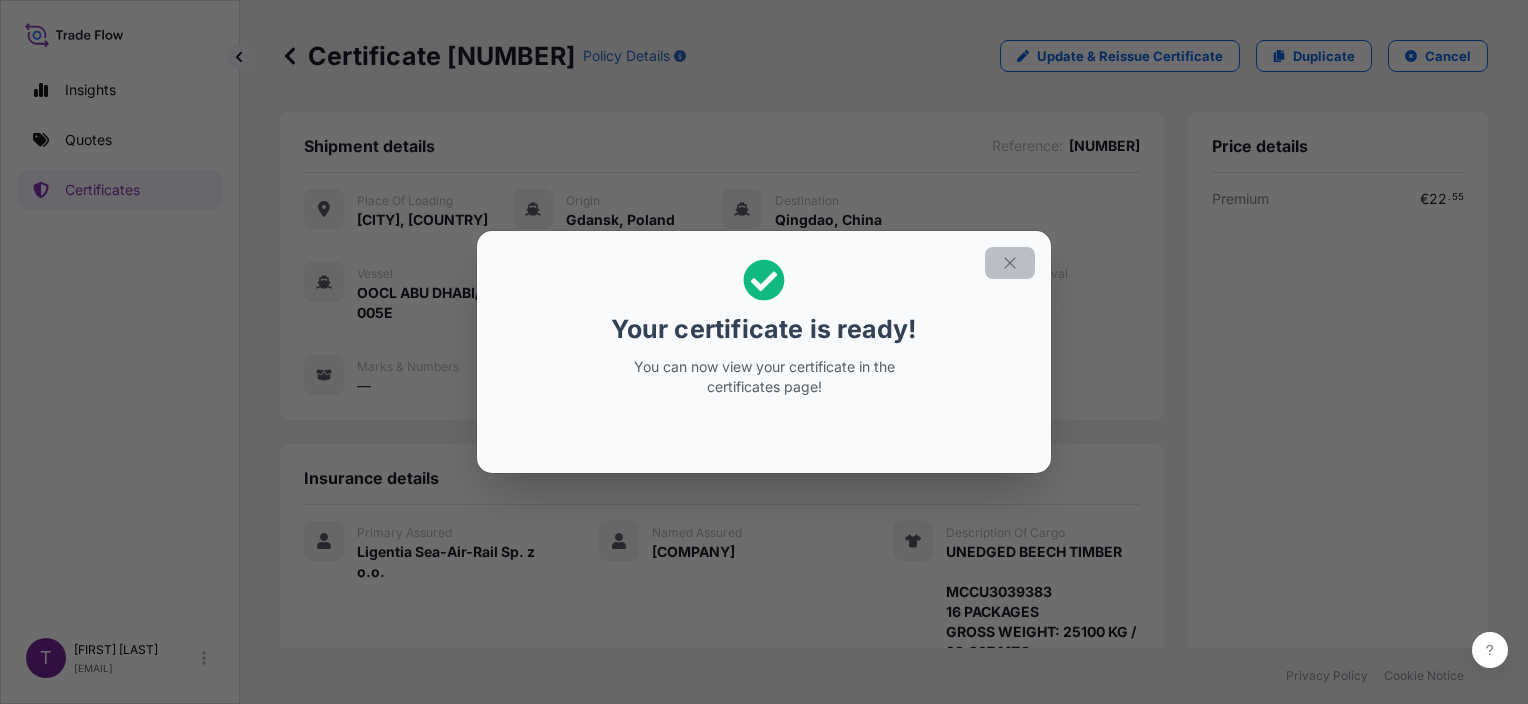 click 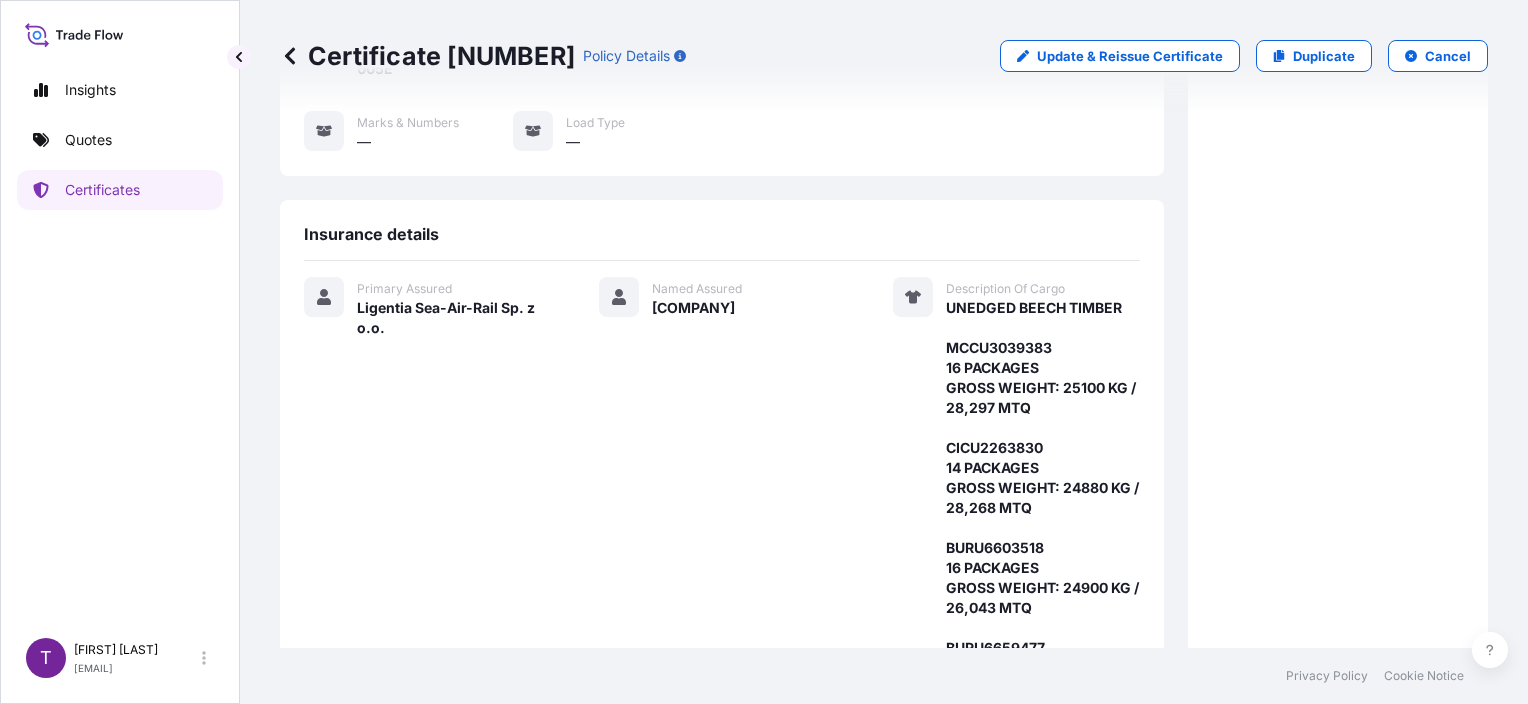 scroll, scrollTop: 700, scrollLeft: 0, axis: vertical 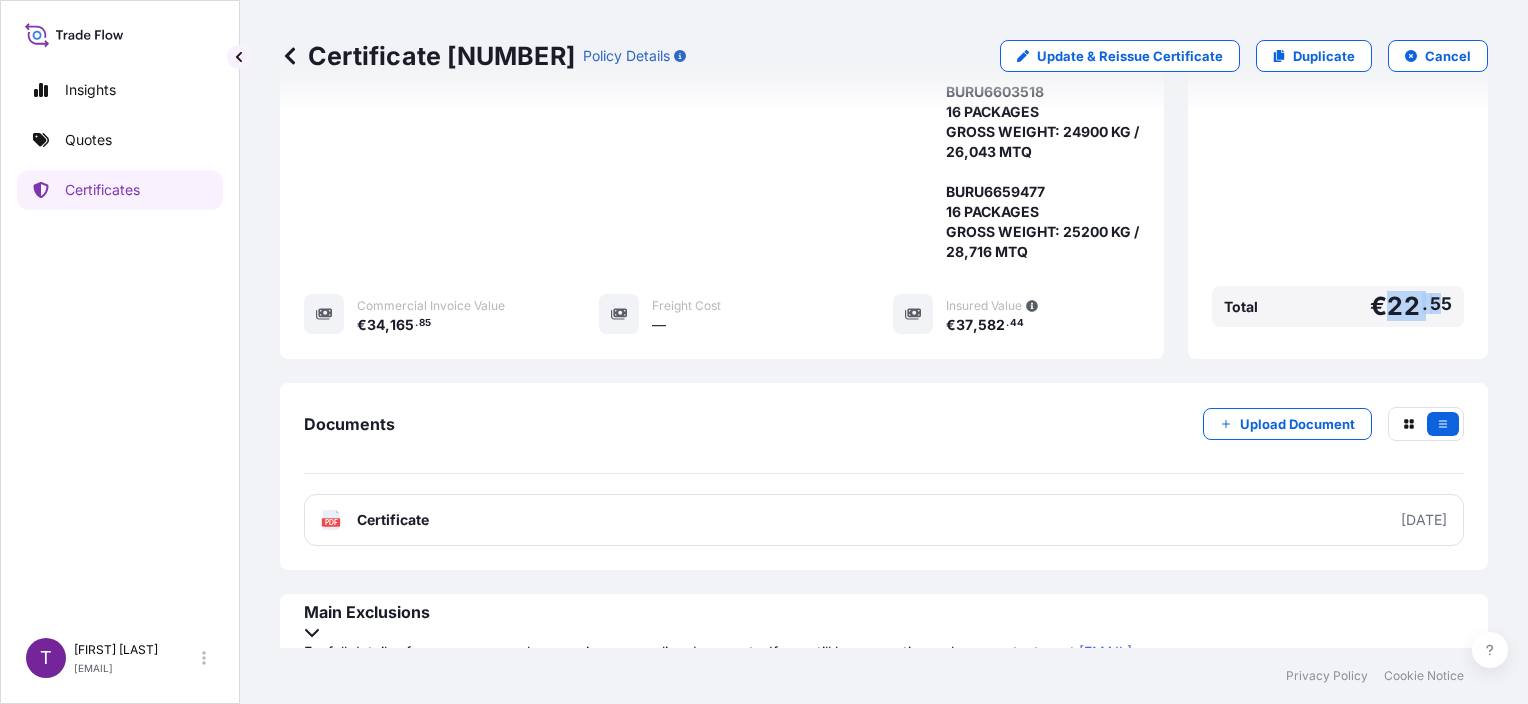 drag, startPoint x: 1430, startPoint y: 293, endPoint x: 1371, endPoint y: 300, distance: 59.413803 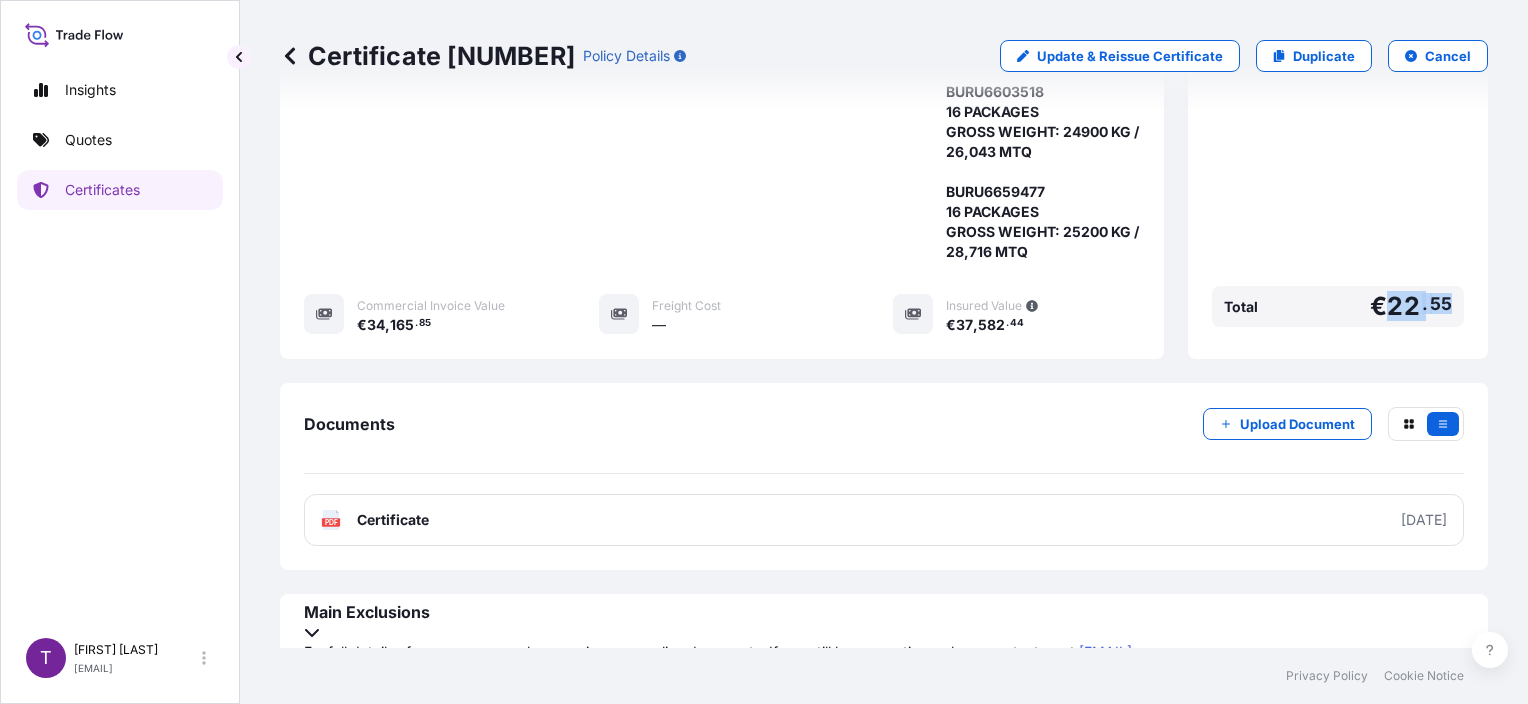 drag, startPoint x: 1404, startPoint y: 300, endPoint x: 1376, endPoint y: 300, distance: 28 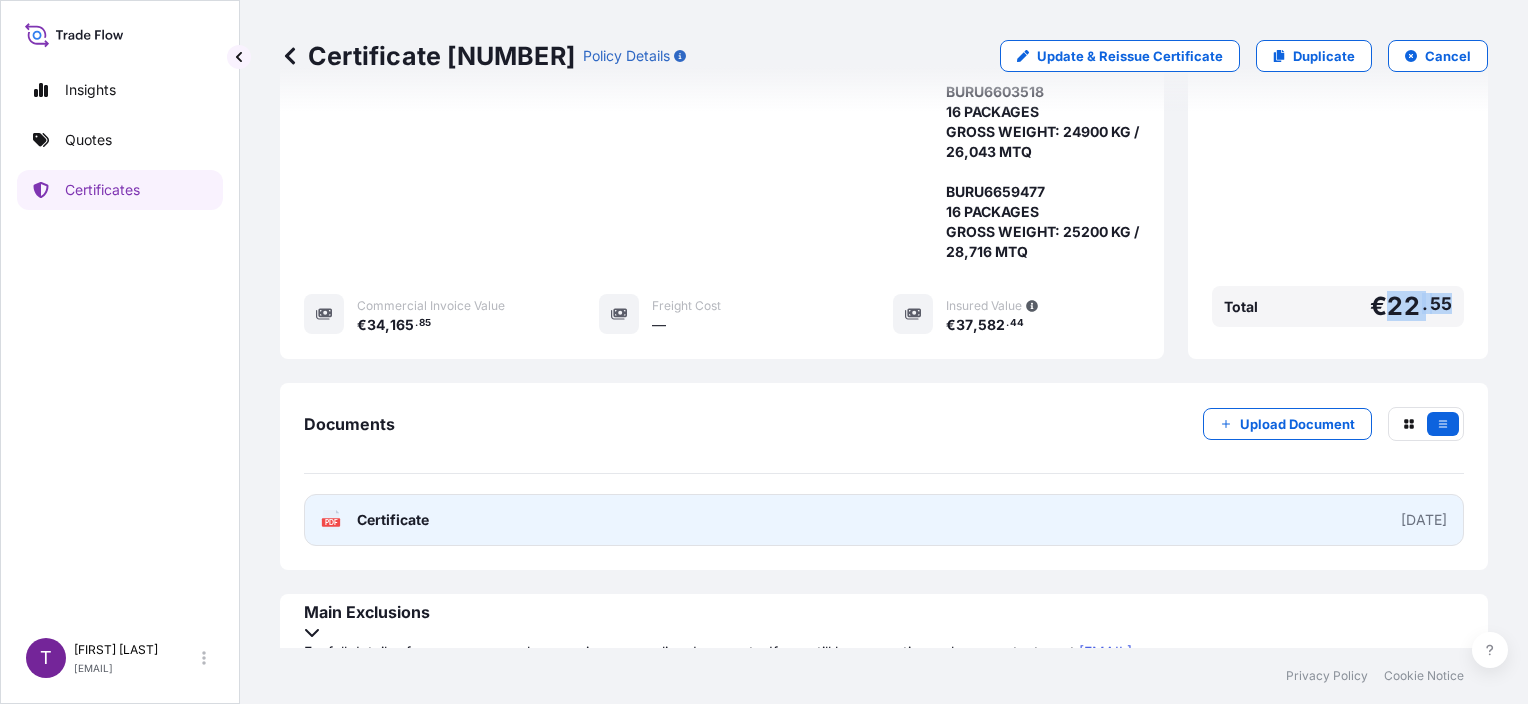 click on "PDF Certificate [DATE]" at bounding box center (884, 520) 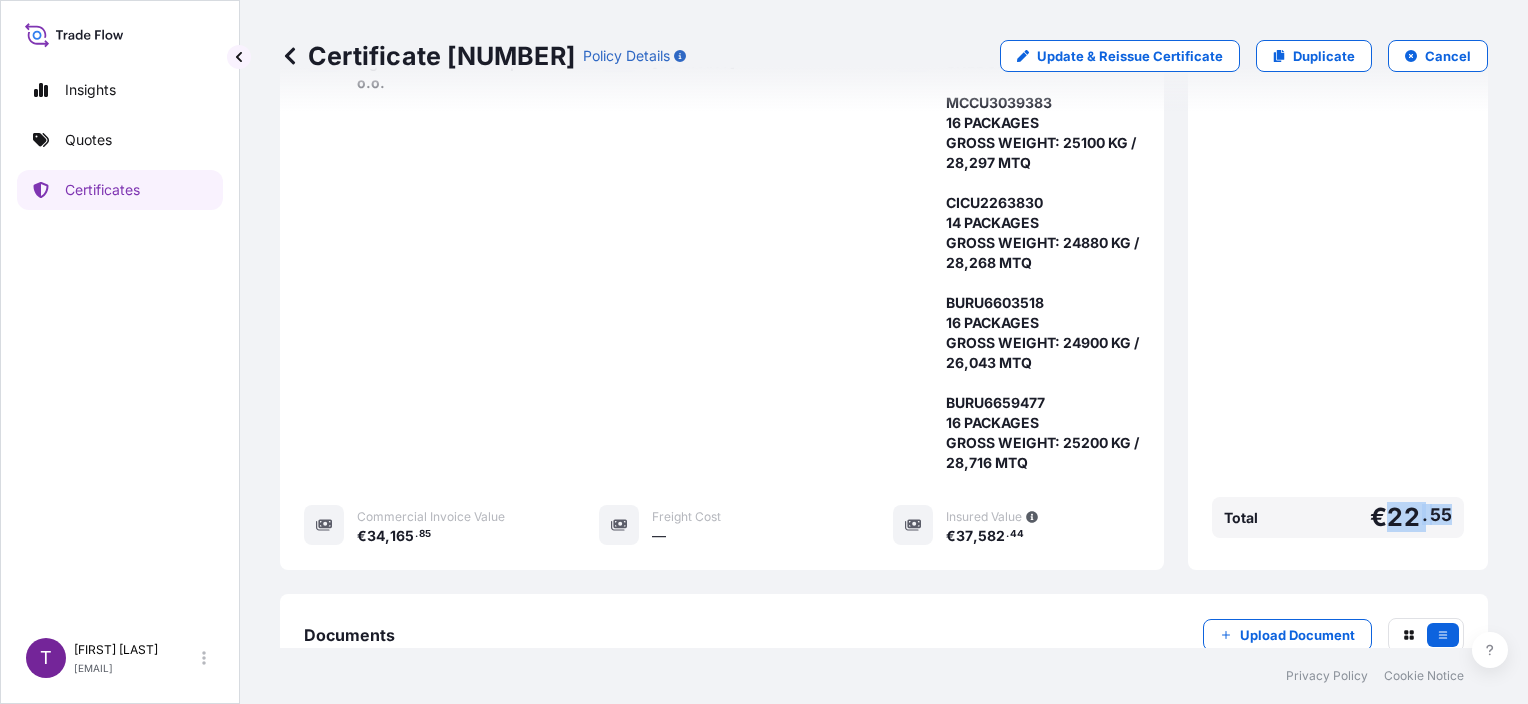 scroll, scrollTop: 500, scrollLeft: 0, axis: vertical 